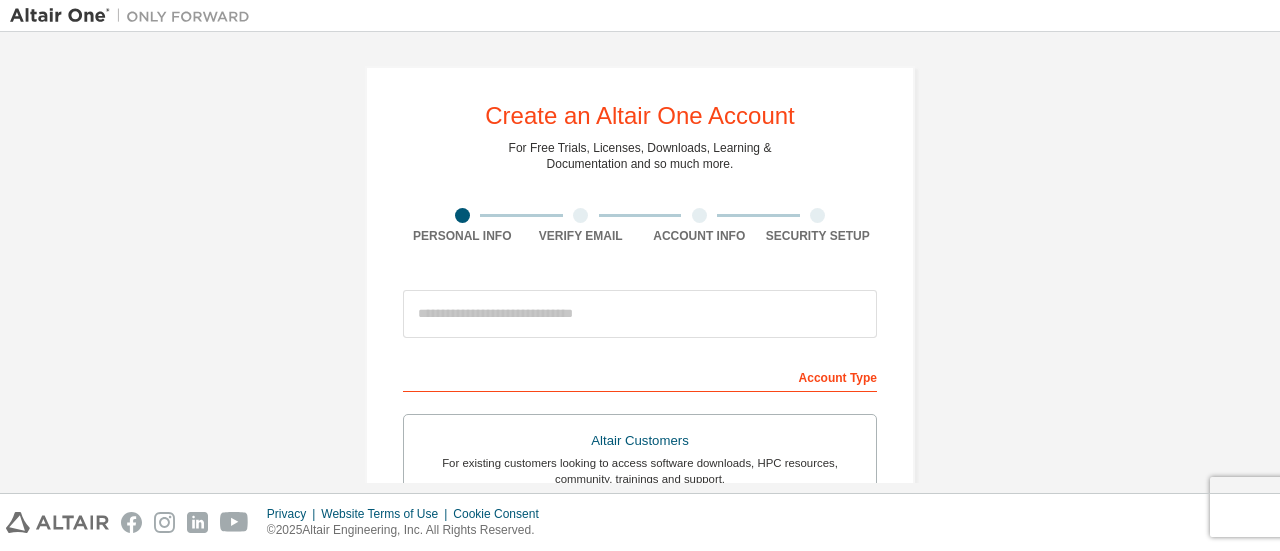 scroll, scrollTop: 0, scrollLeft: 0, axis: both 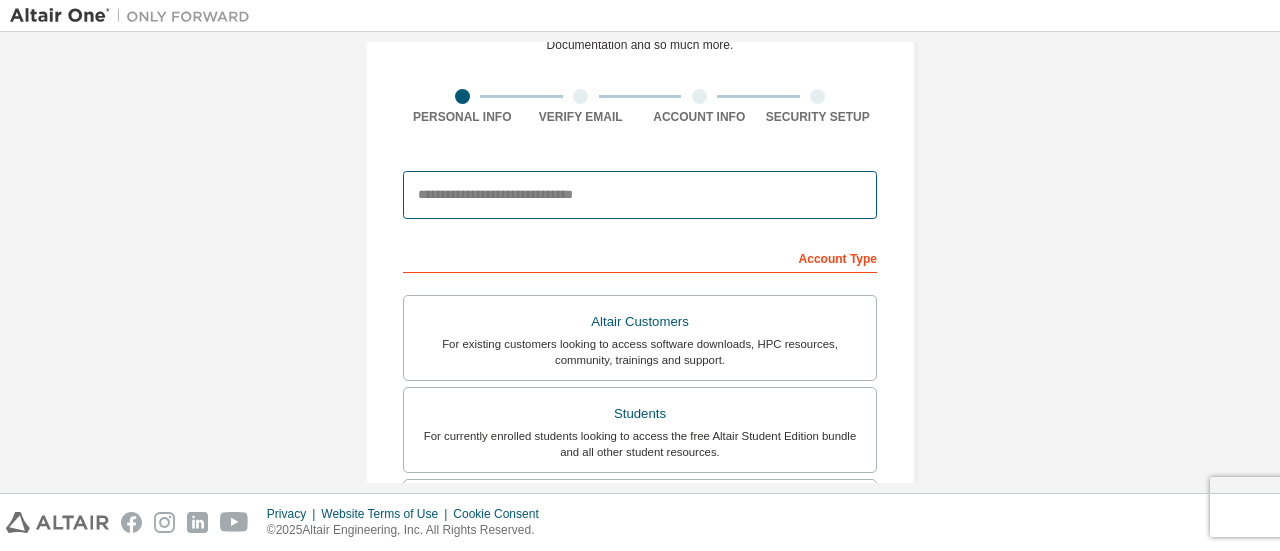 click at bounding box center (640, 195) 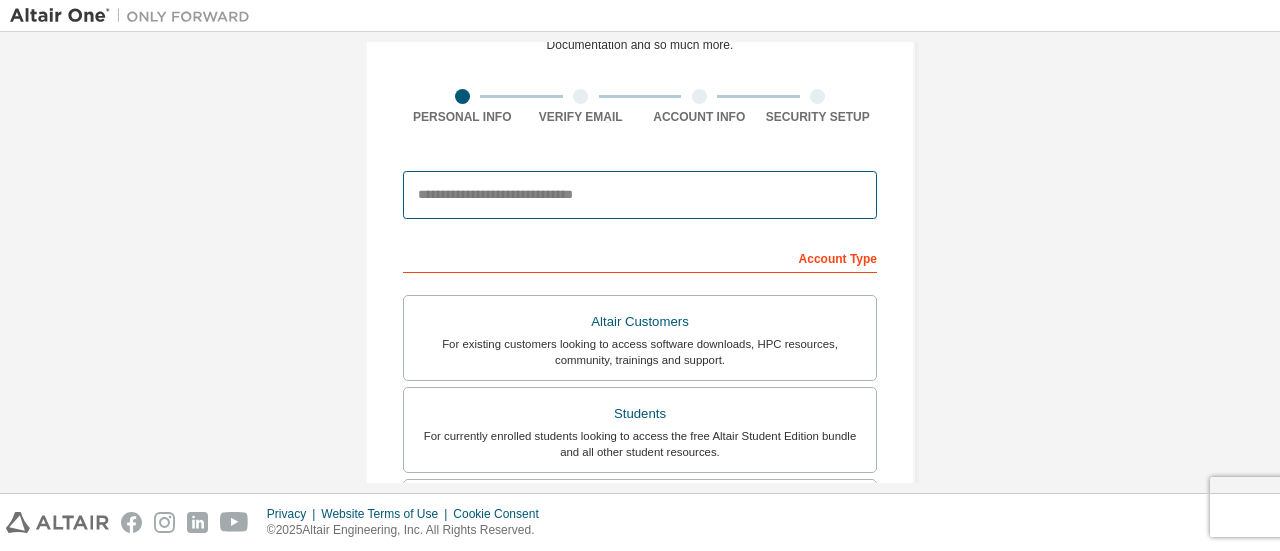 type on "**********" 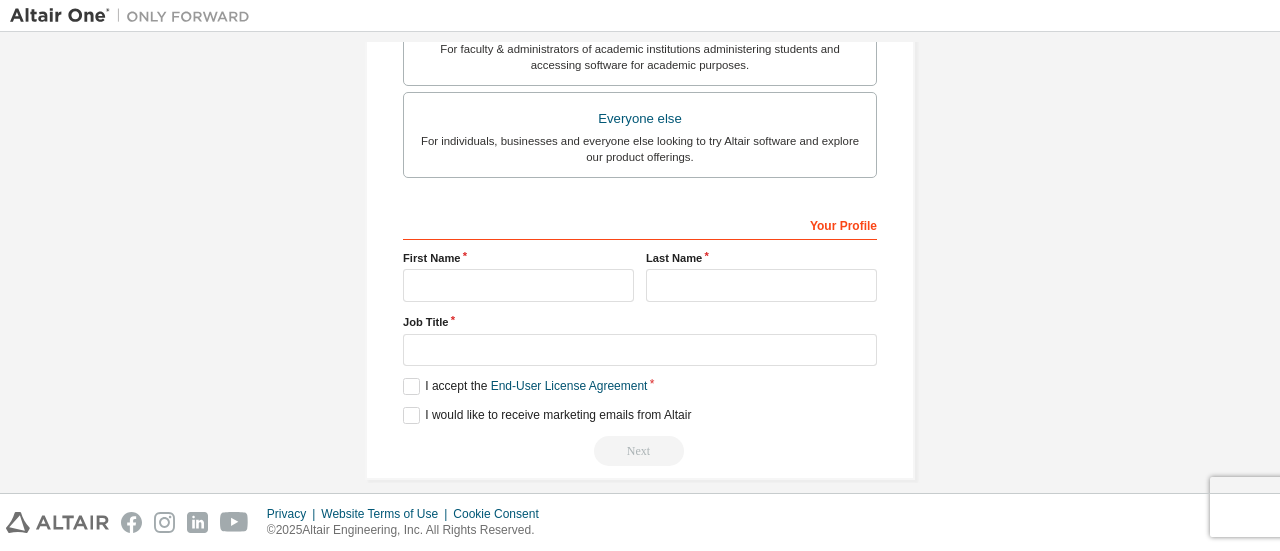 scroll, scrollTop: 612, scrollLeft: 0, axis: vertical 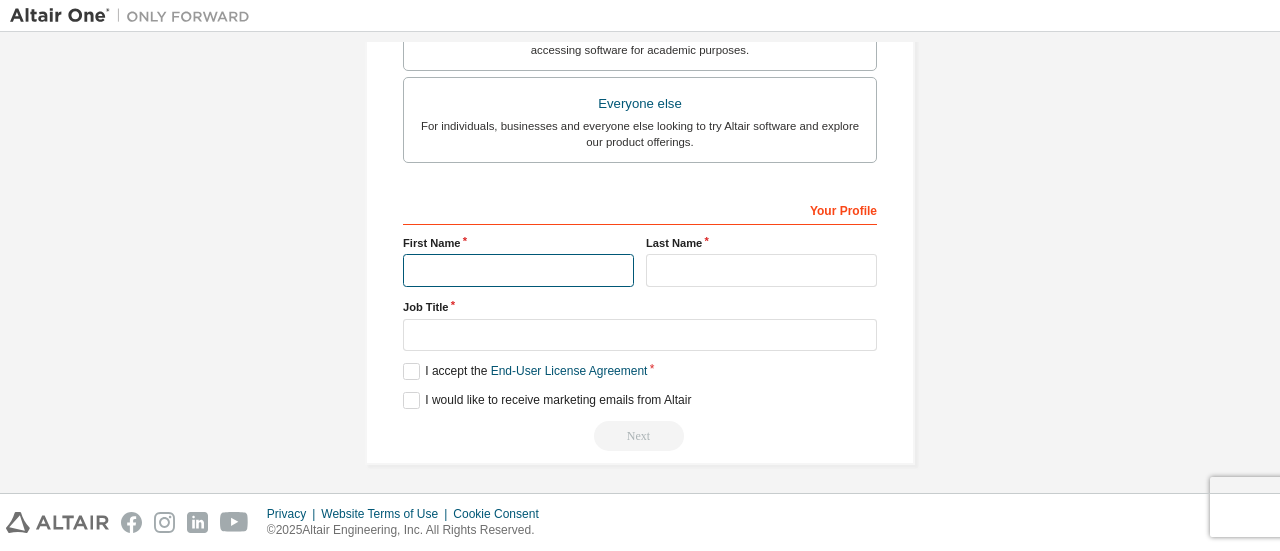 click at bounding box center (518, 270) 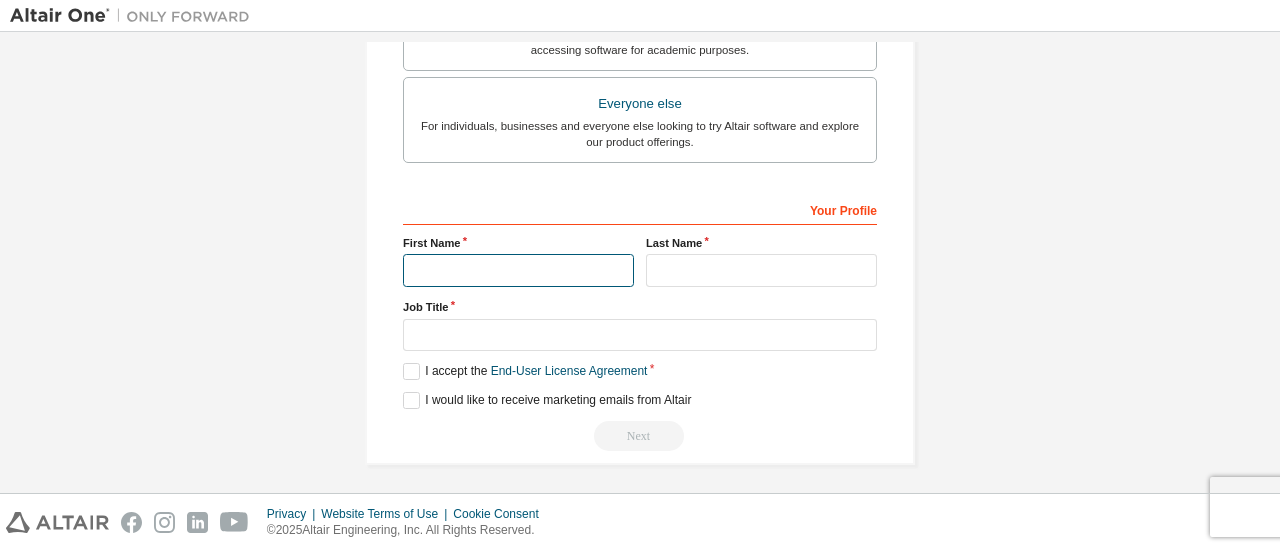 type on "**********" 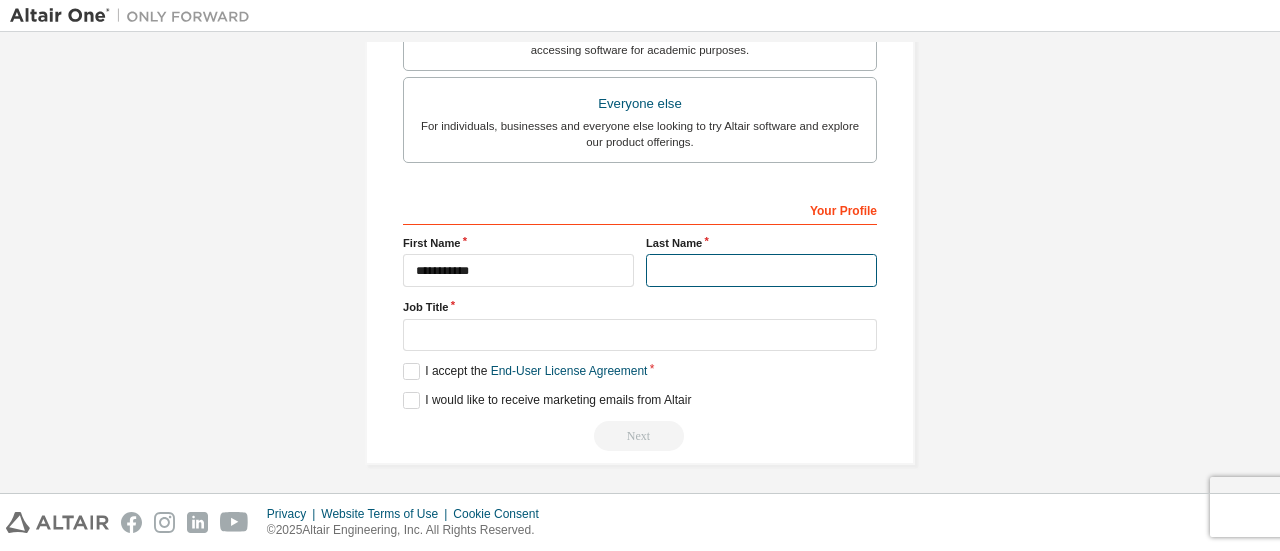click at bounding box center (761, 270) 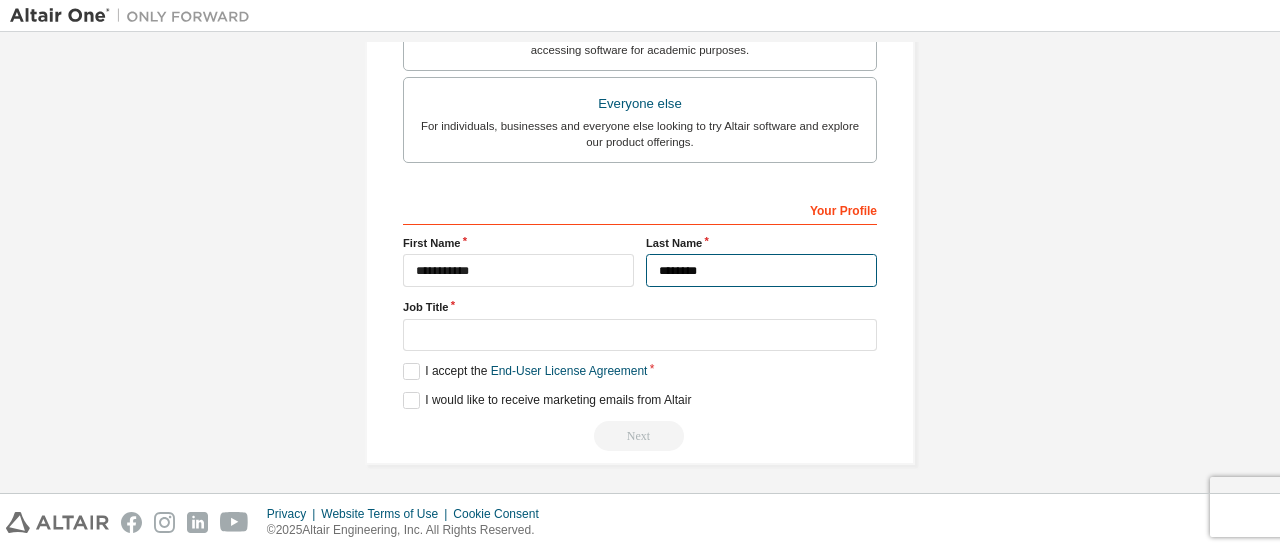 type on "********" 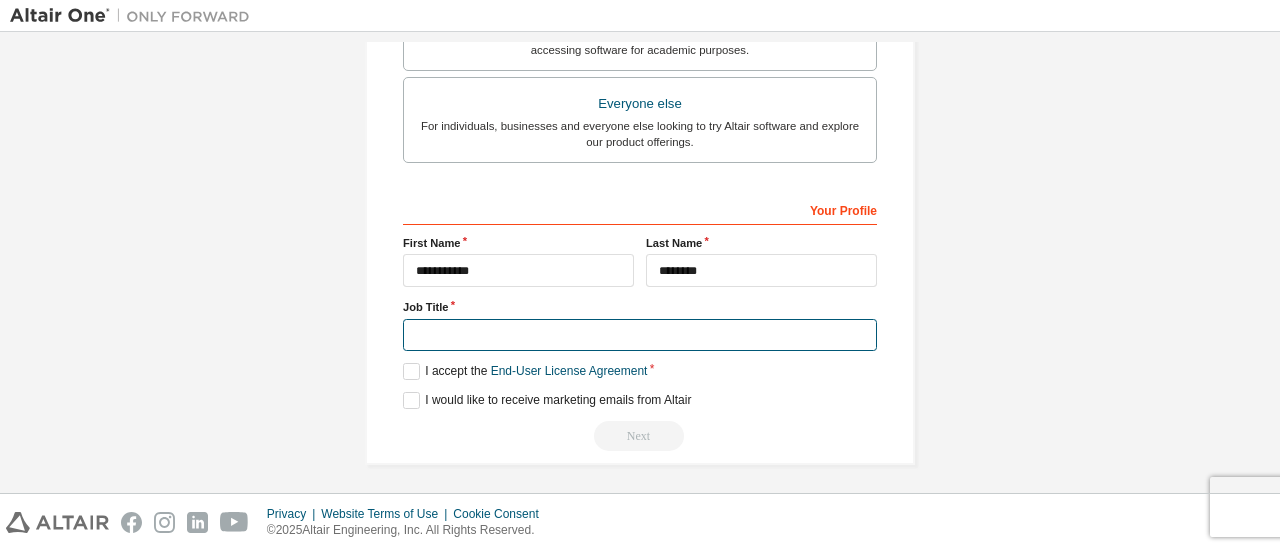 click at bounding box center [640, 335] 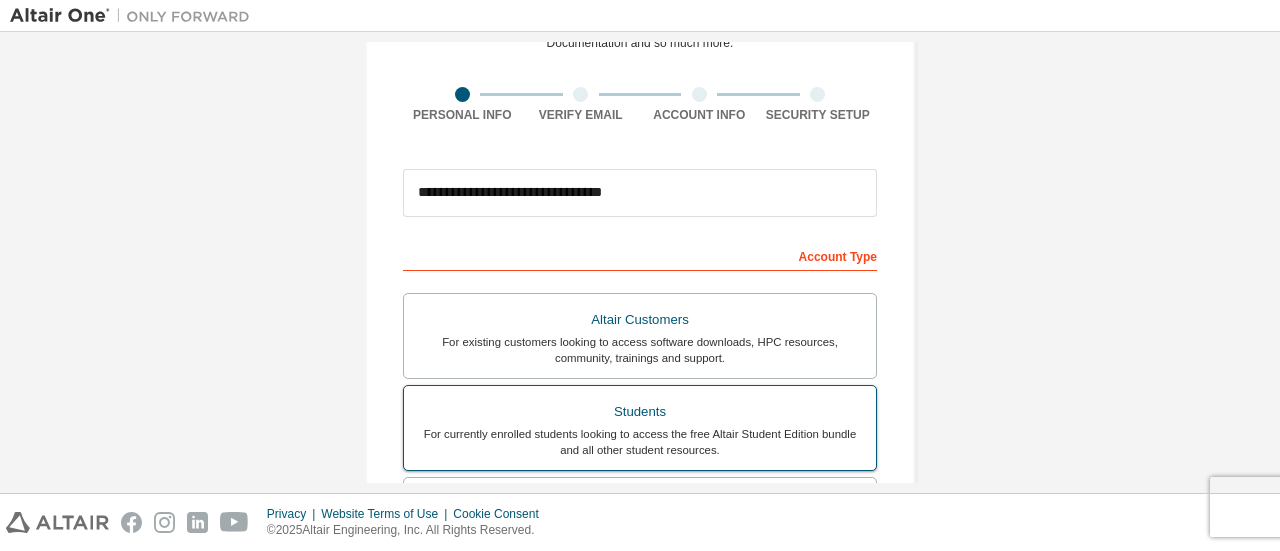 scroll, scrollTop: 612, scrollLeft: 0, axis: vertical 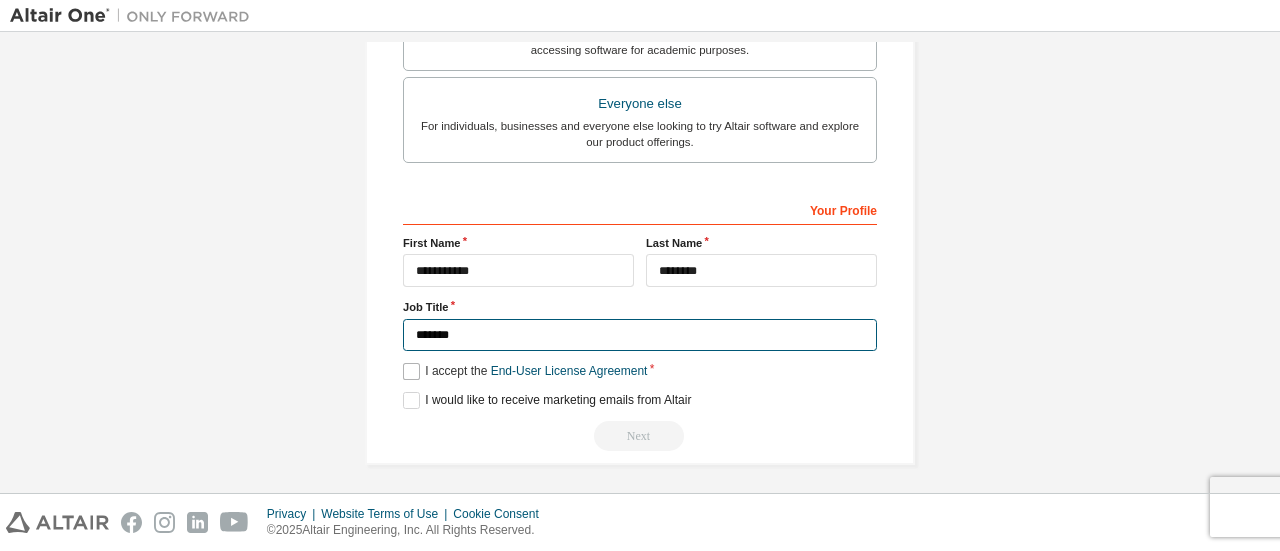 type on "*******" 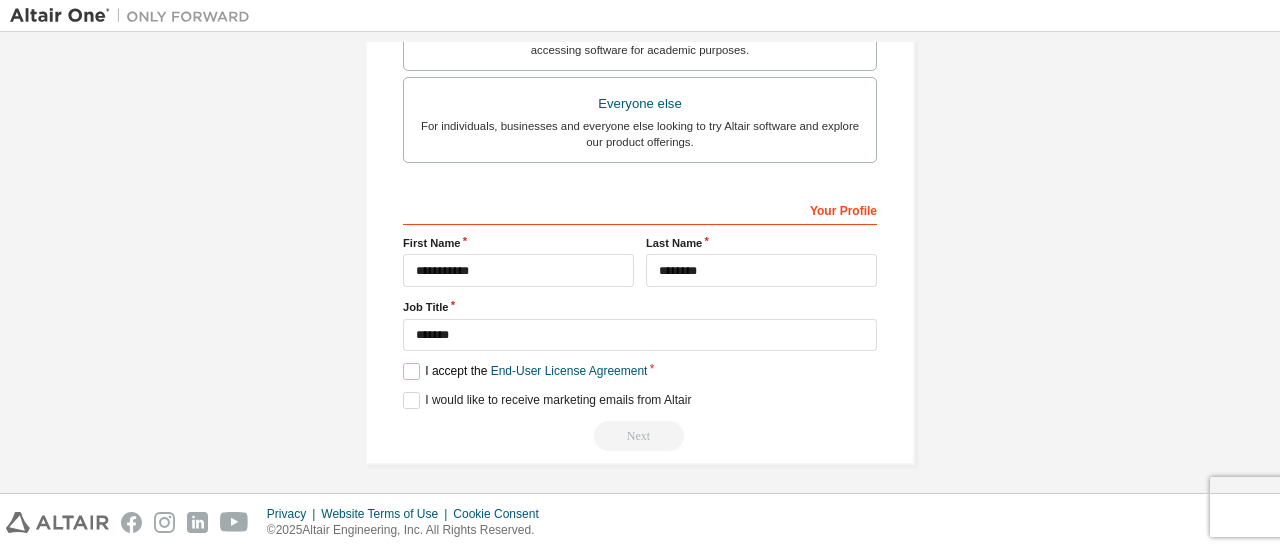 click on "I accept the    End-User License Agreement" at bounding box center [525, 371] 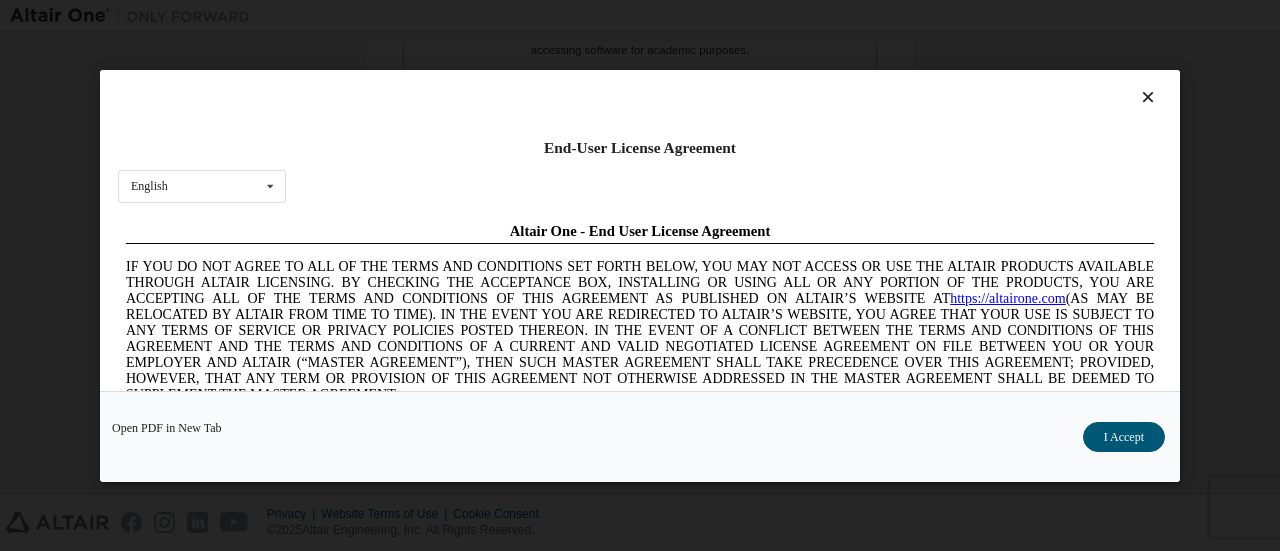 scroll, scrollTop: 0, scrollLeft: 0, axis: both 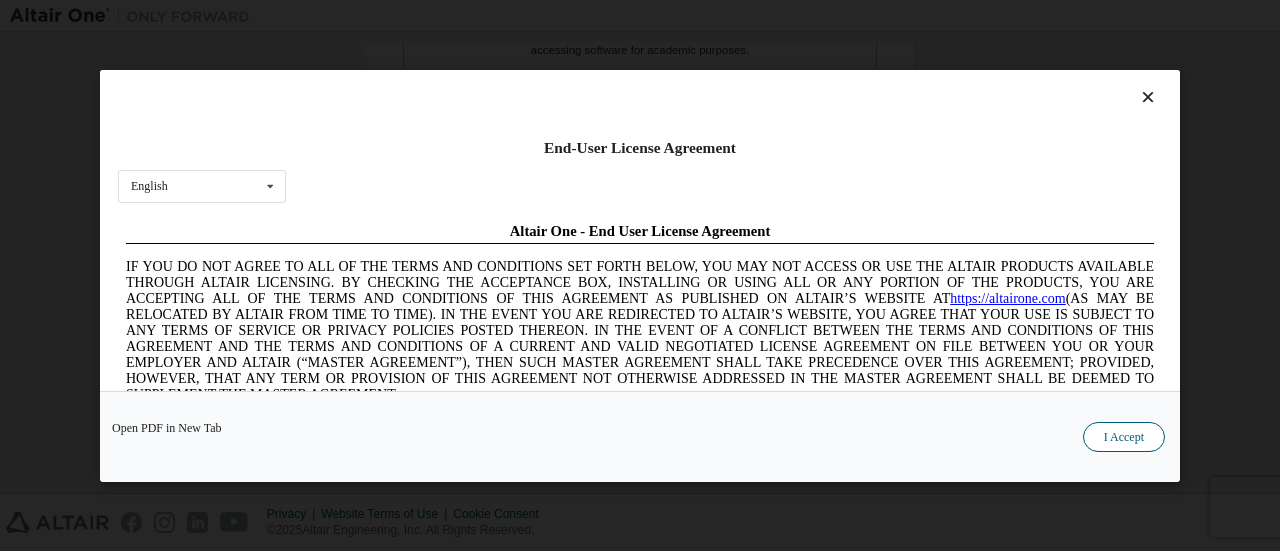 click on "I Accept" at bounding box center (1124, 436) 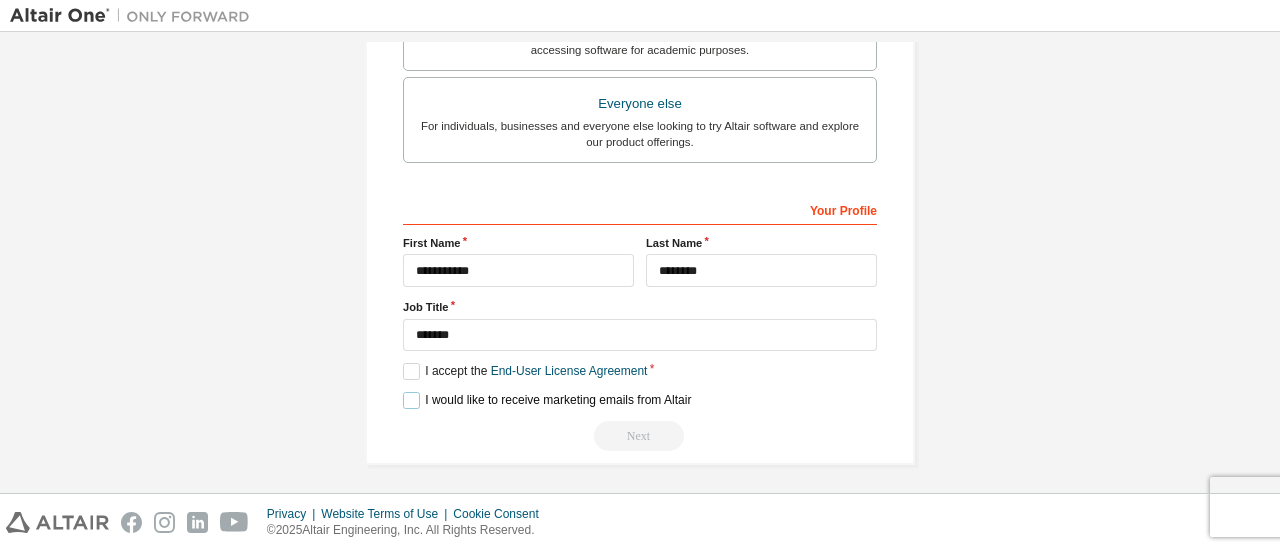 click on "I would like to receive marketing emails from Altair" at bounding box center (547, 400) 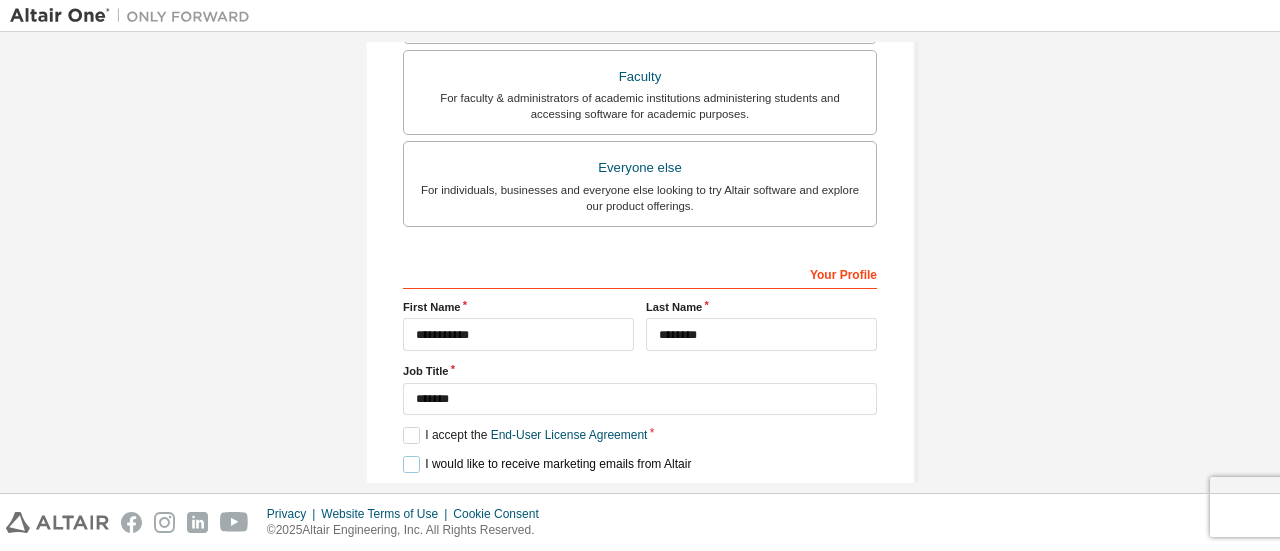 scroll, scrollTop: 612, scrollLeft: 0, axis: vertical 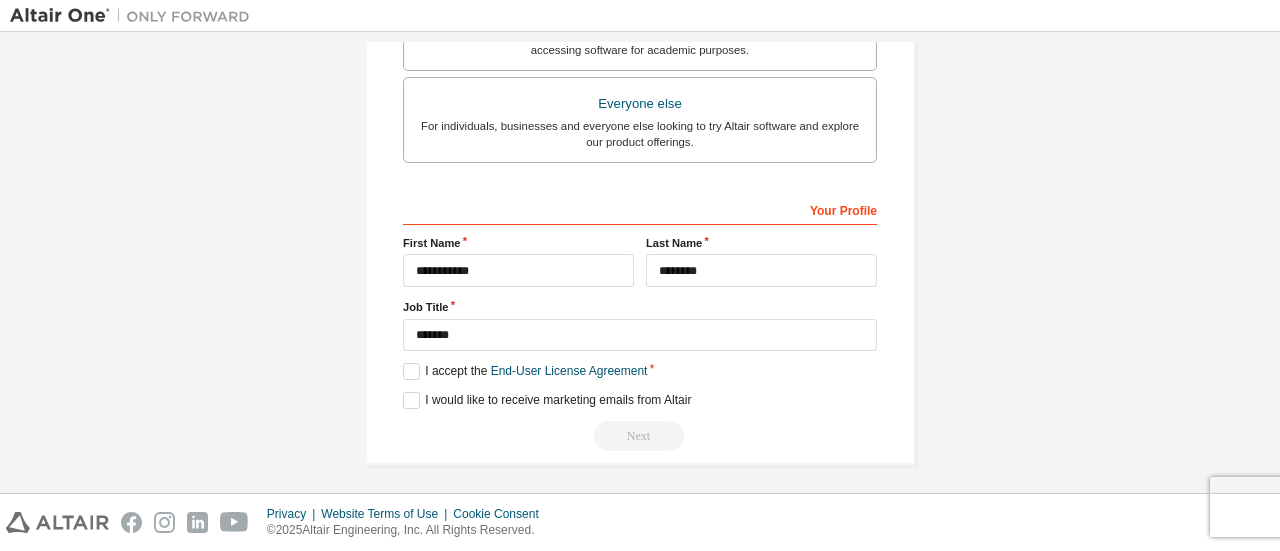 click on "Next" at bounding box center (640, 436) 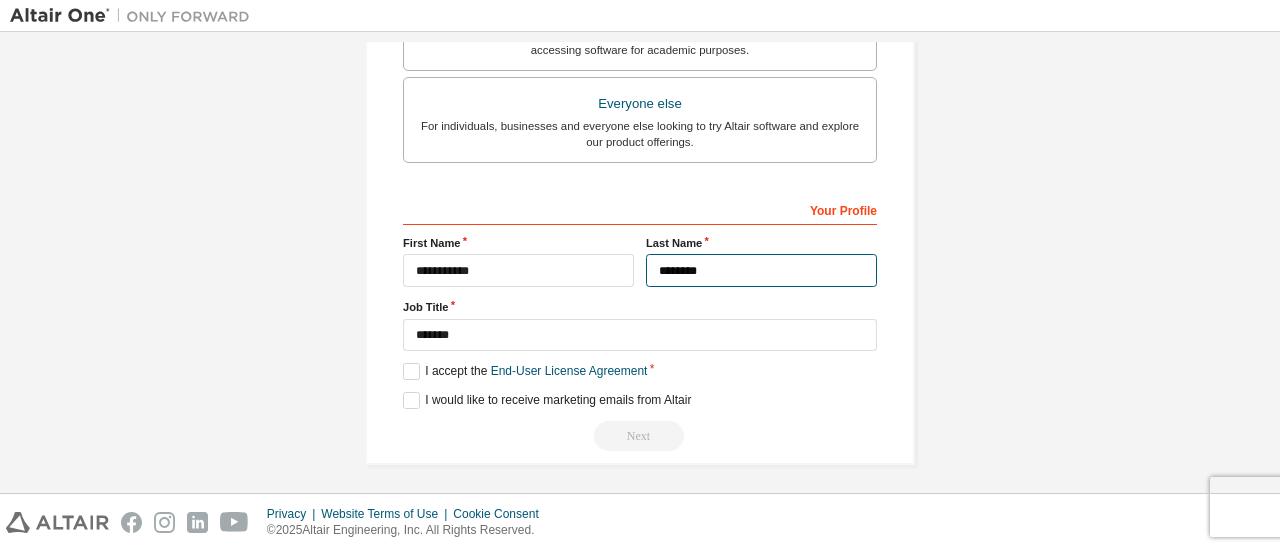 click on "********" at bounding box center (761, 270) 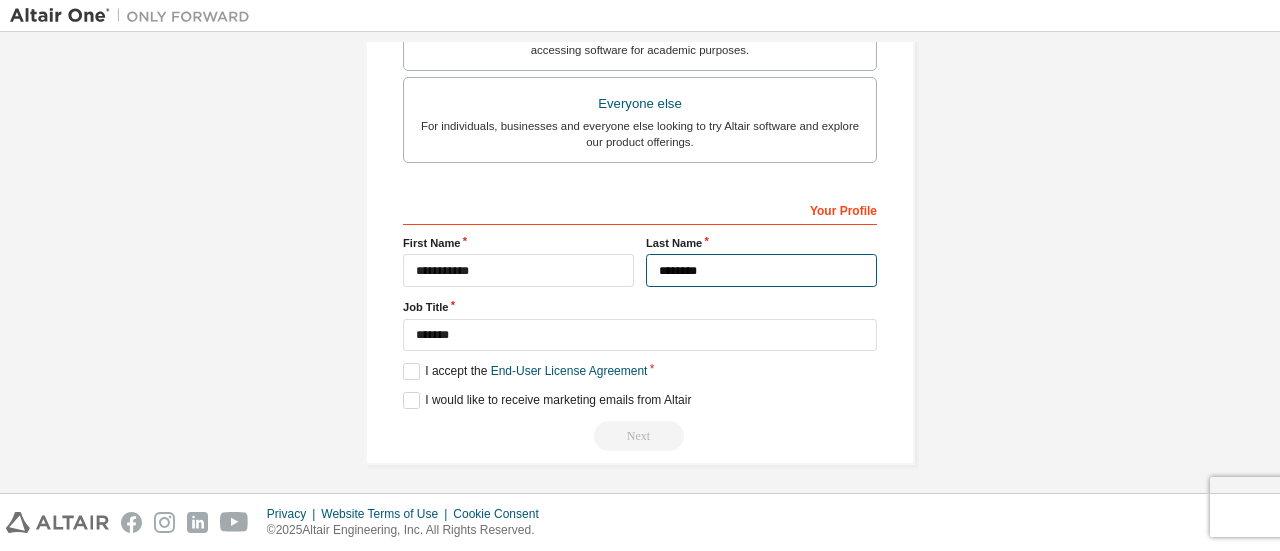 click on "********" at bounding box center (761, 270) 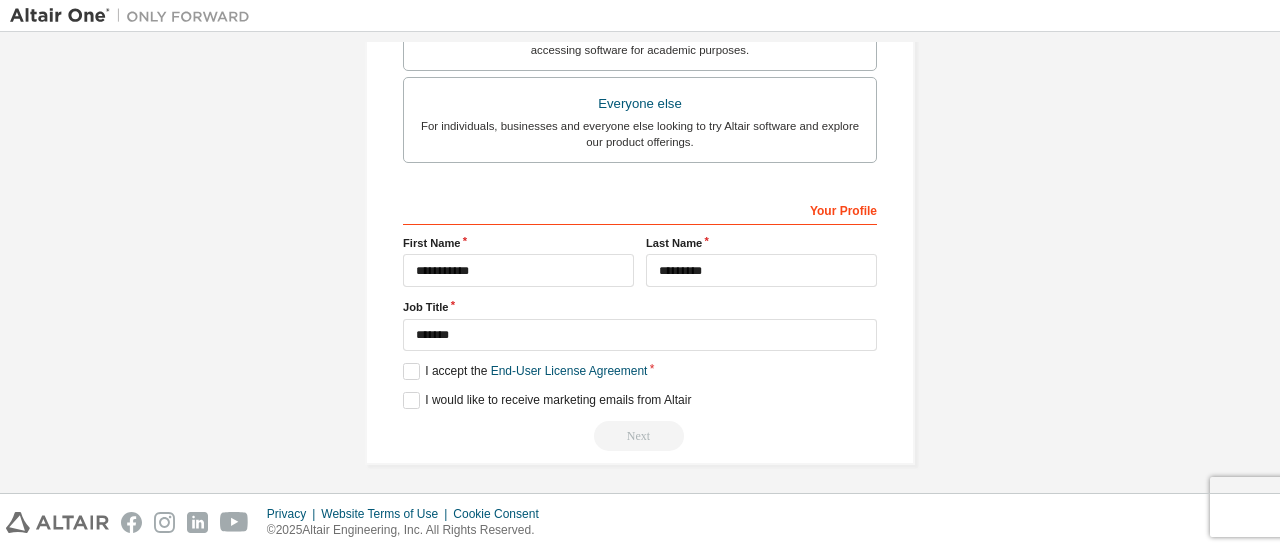 click on "Your Profile" at bounding box center (640, 209) 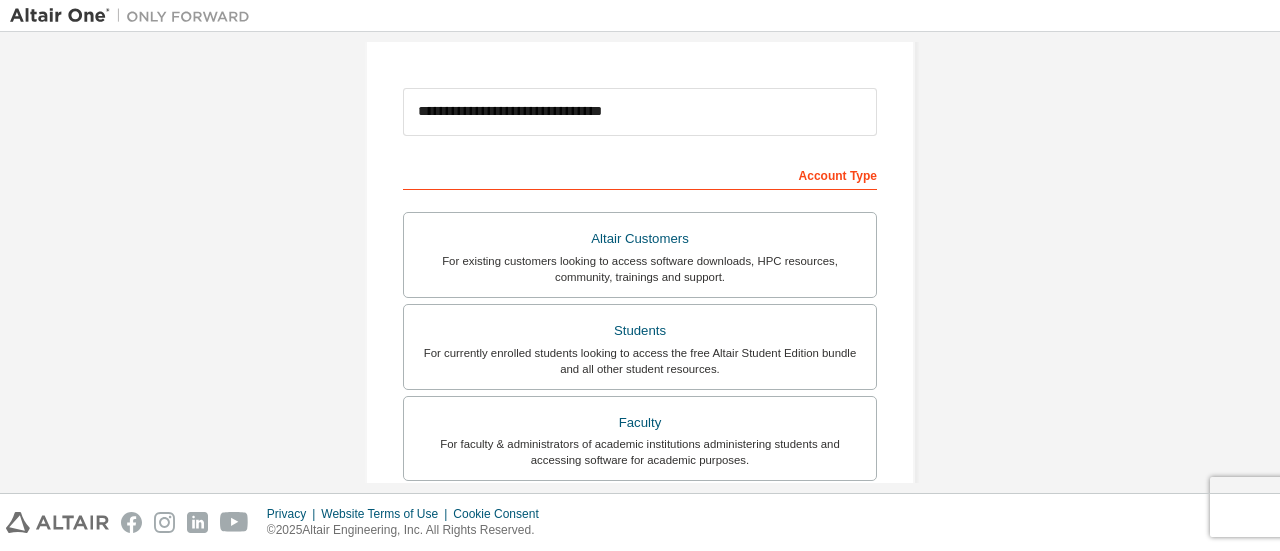 scroll, scrollTop: 202, scrollLeft: 0, axis: vertical 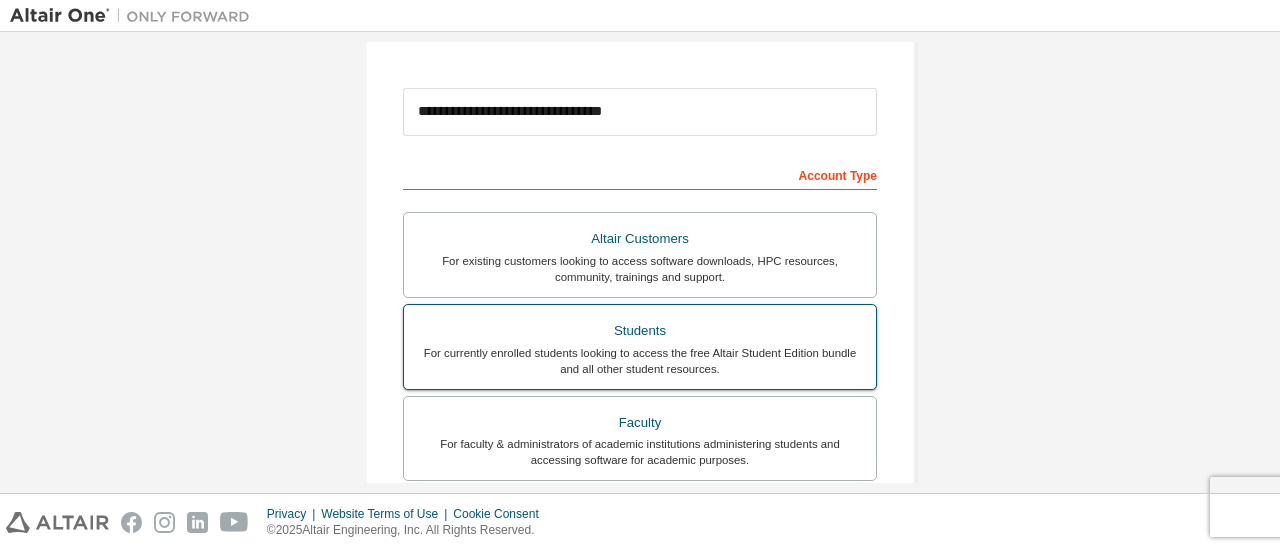 click on "Students" at bounding box center [640, 331] 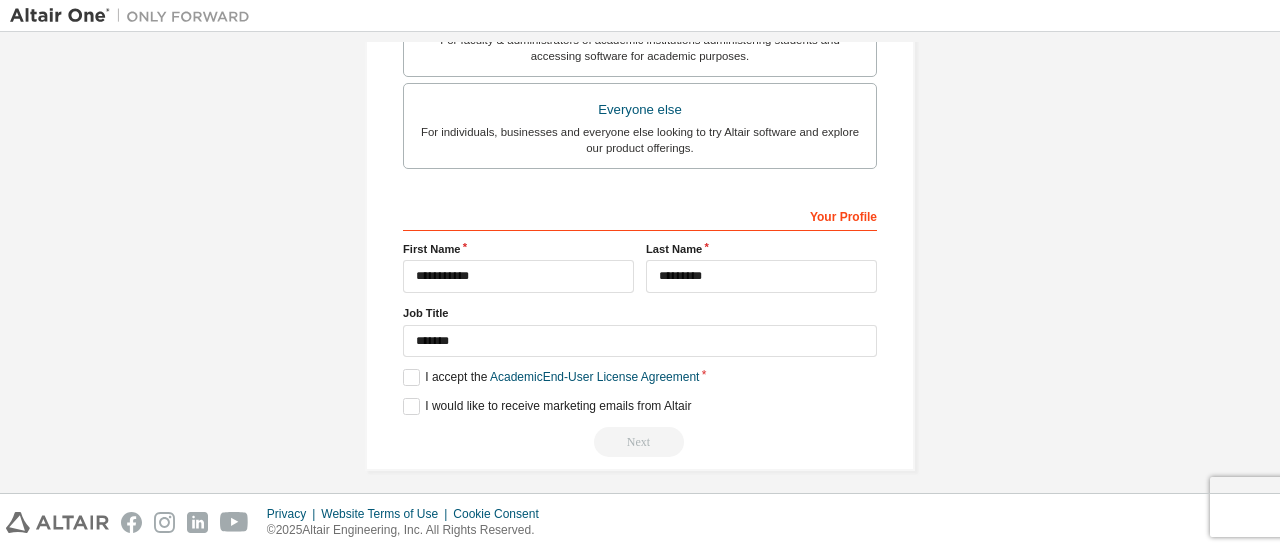 scroll, scrollTop: 680, scrollLeft: 0, axis: vertical 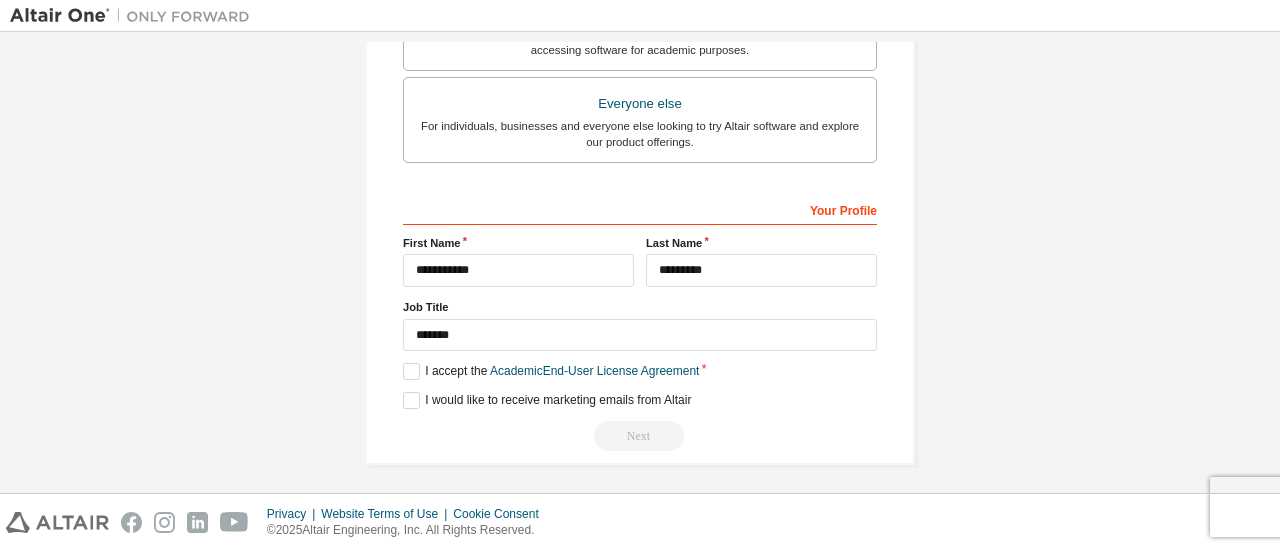 click on "Next" at bounding box center (640, 436) 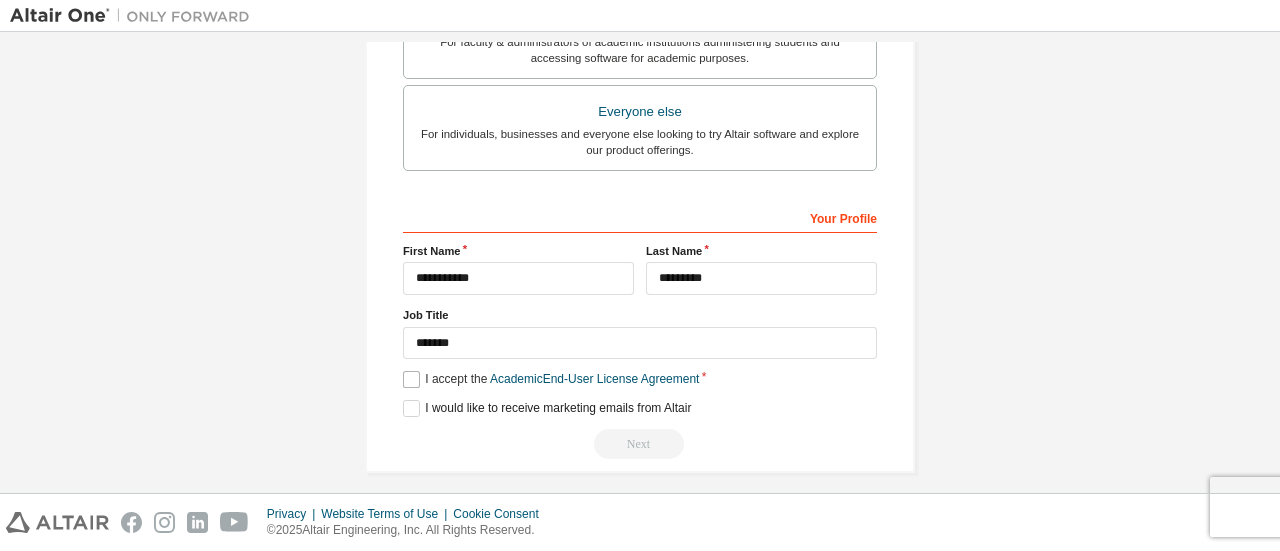 scroll, scrollTop: 670, scrollLeft: 0, axis: vertical 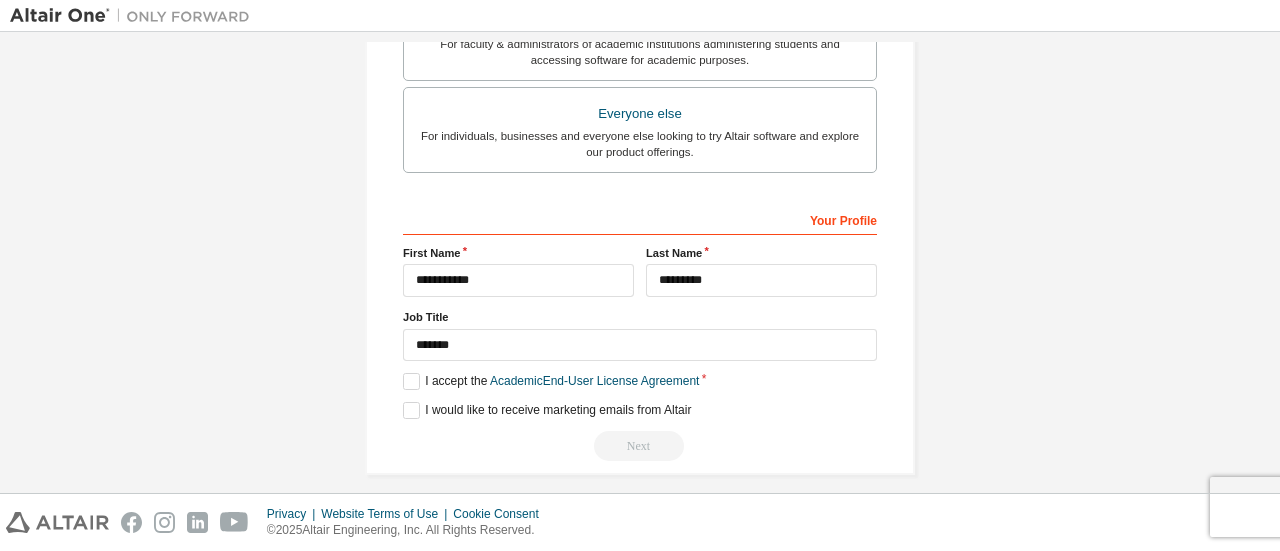 click on "**********" at bounding box center (640, 332) 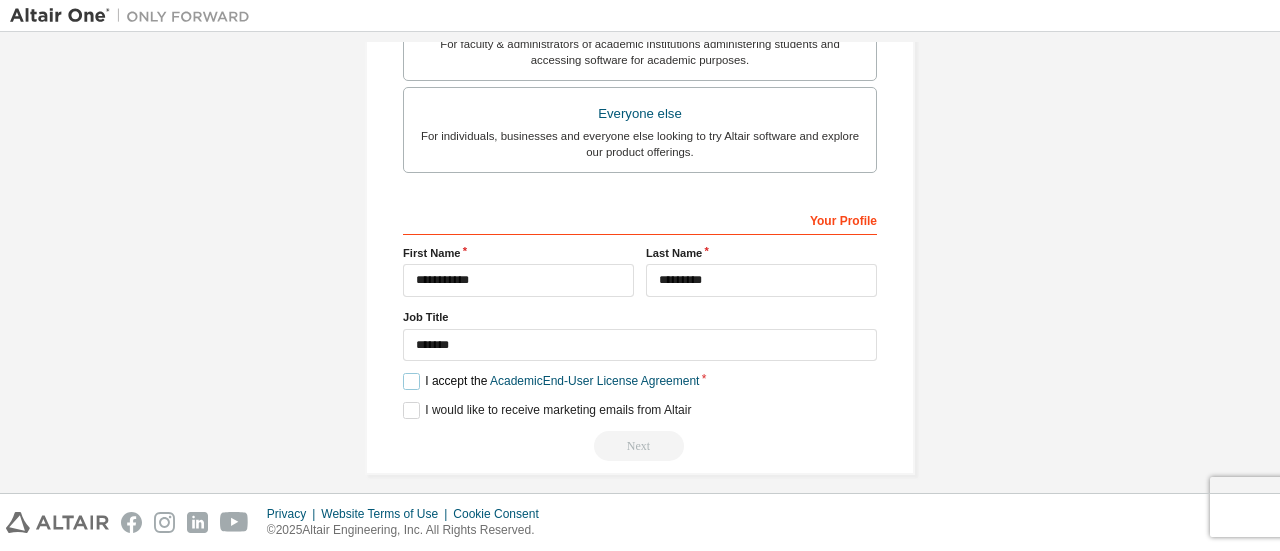 click on "I accept the   Academic   End-User License Agreement" at bounding box center (551, 381) 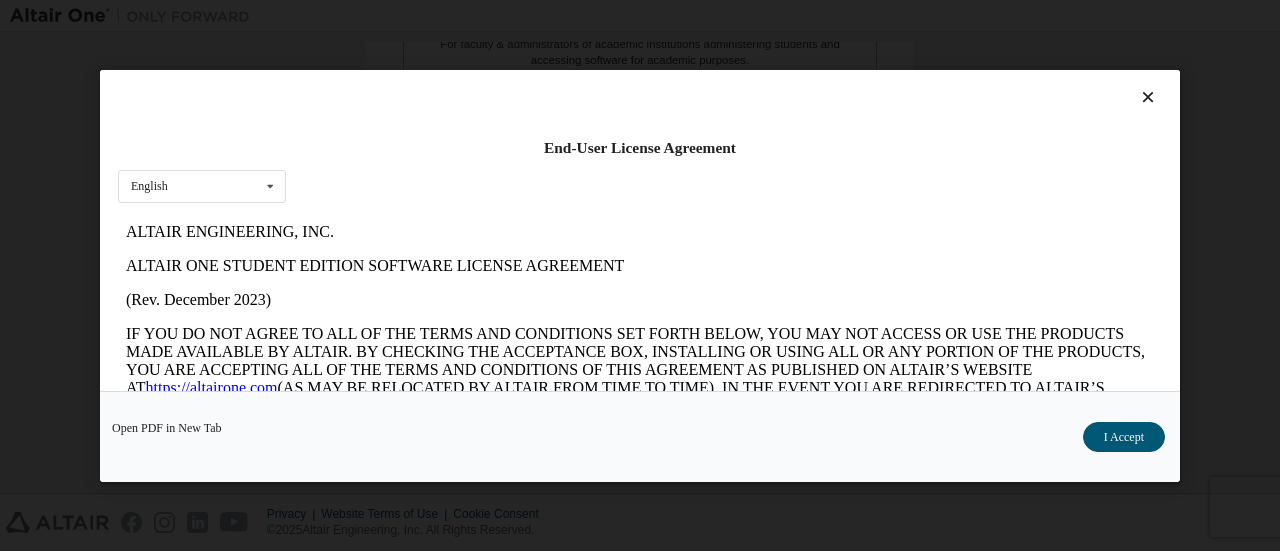 scroll, scrollTop: 0, scrollLeft: 0, axis: both 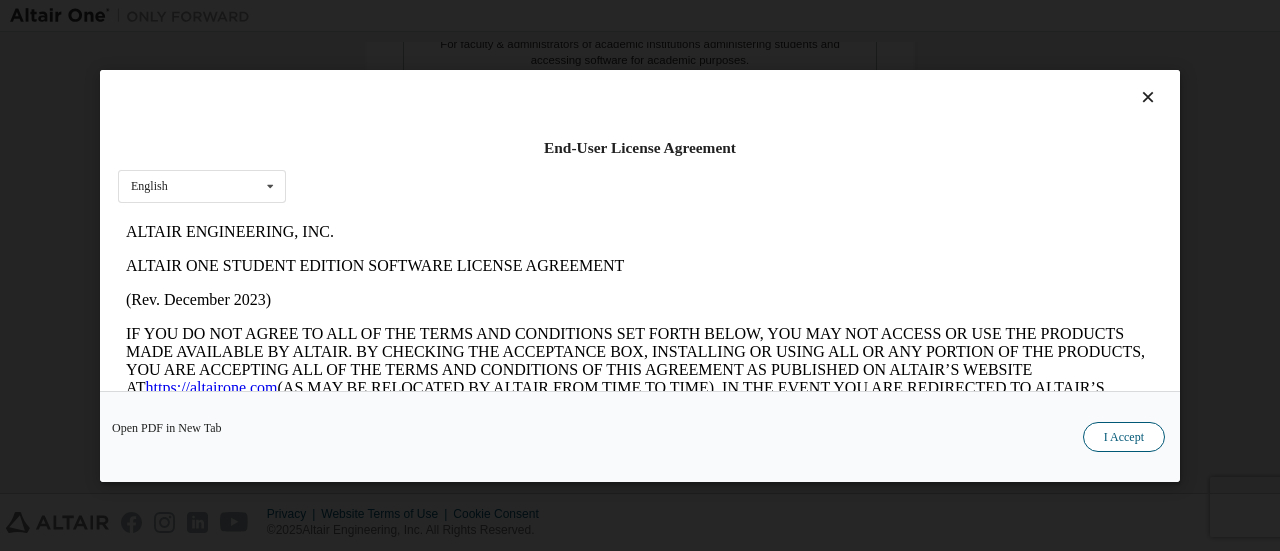 click on "I Accept" at bounding box center (1124, 436) 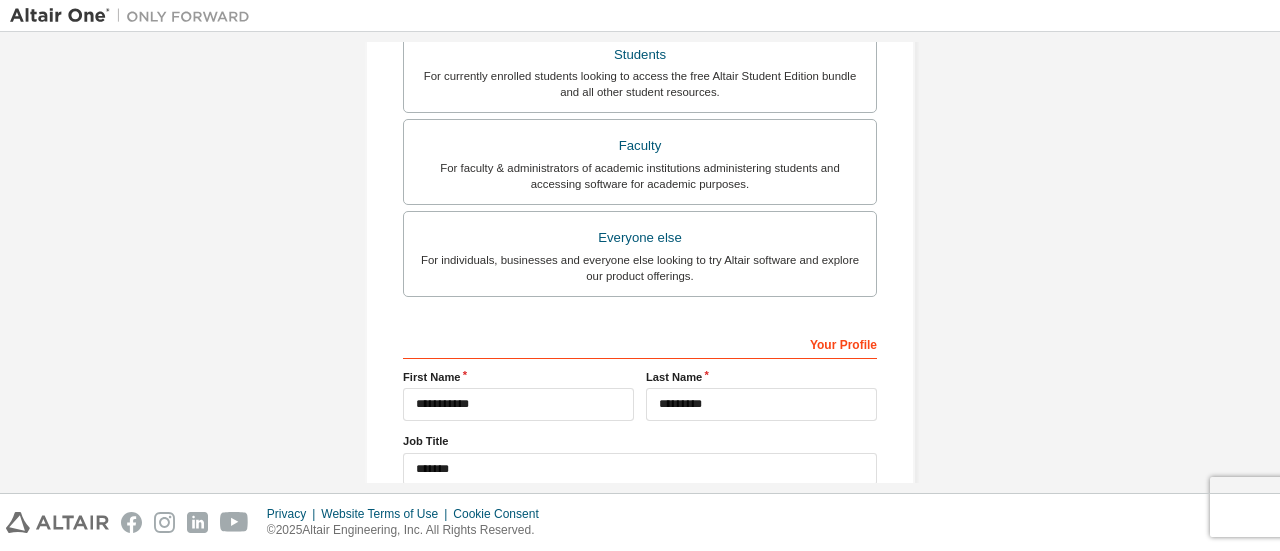scroll, scrollTop: 680, scrollLeft: 0, axis: vertical 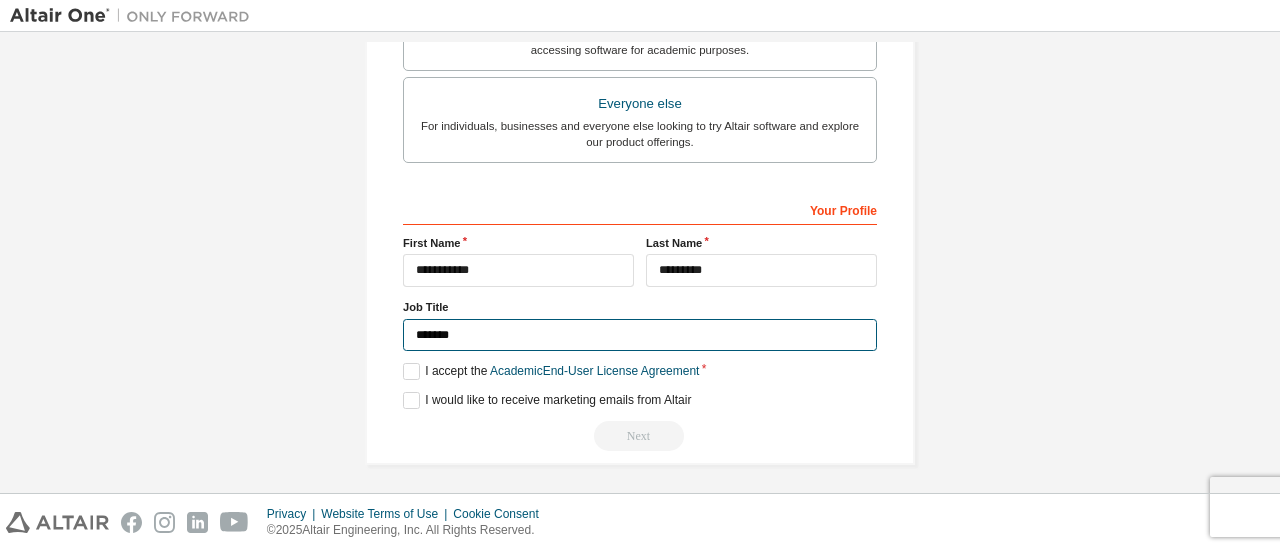 click on "*******" at bounding box center (640, 335) 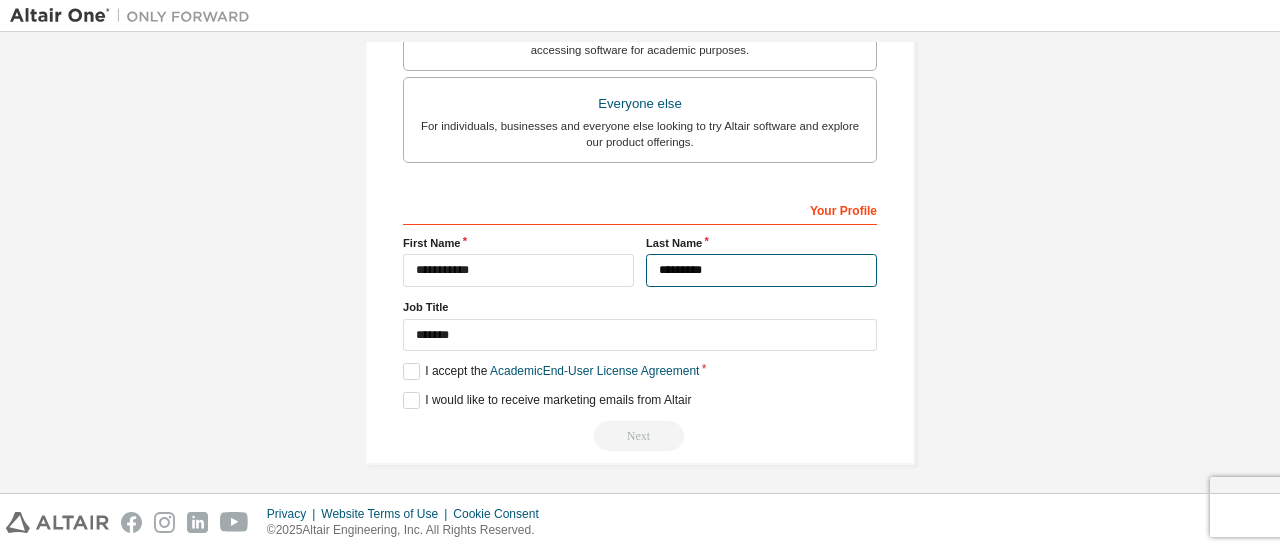click on "*********" at bounding box center [761, 270] 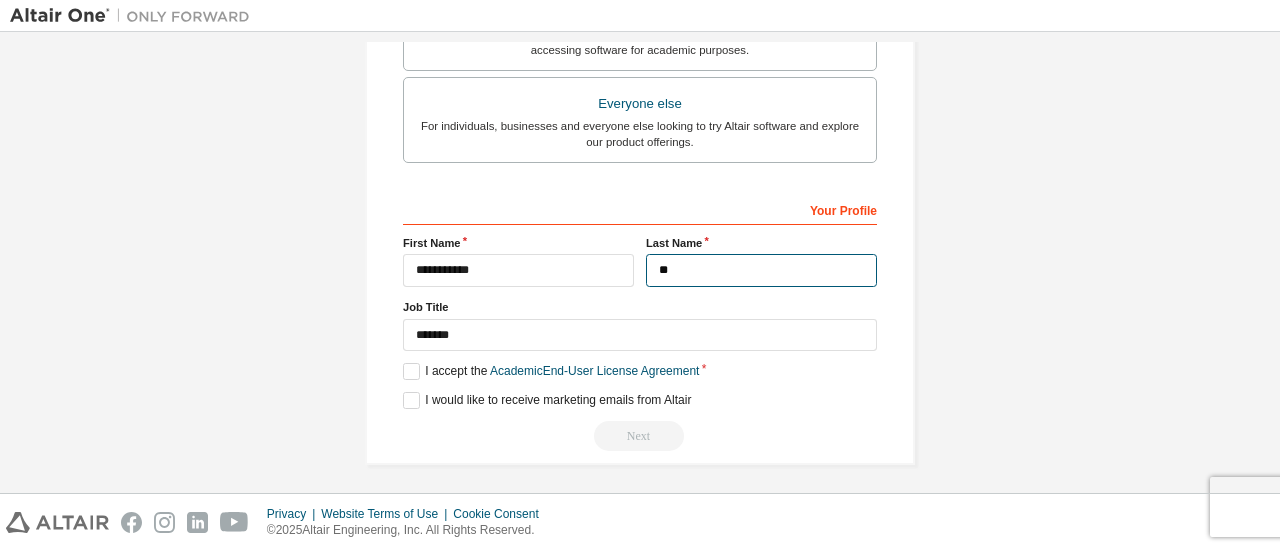 type on "*" 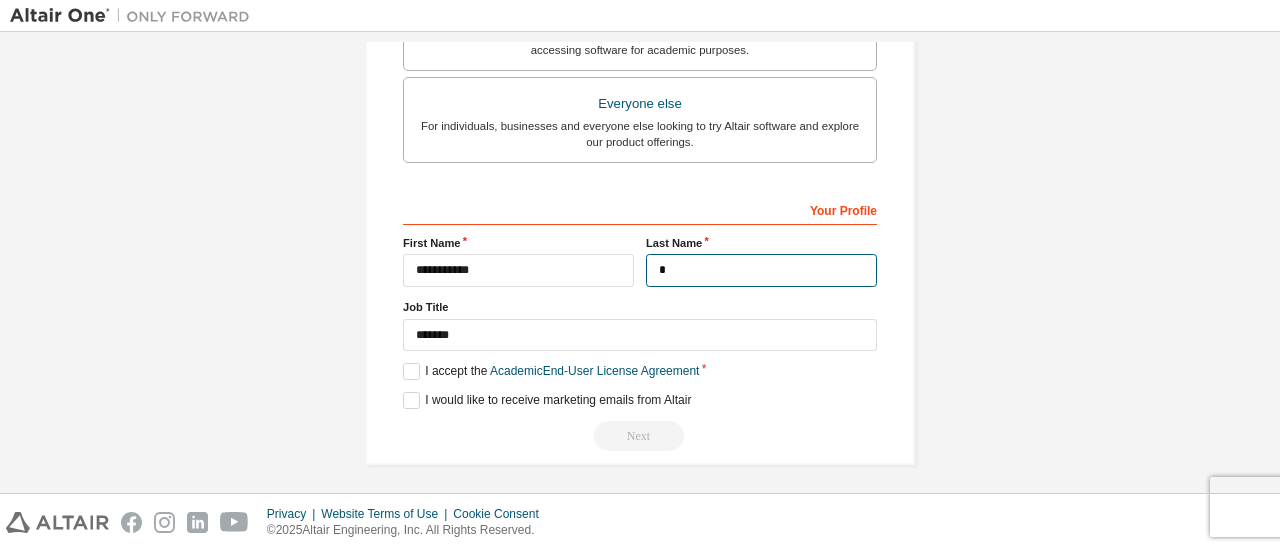 type on "*" 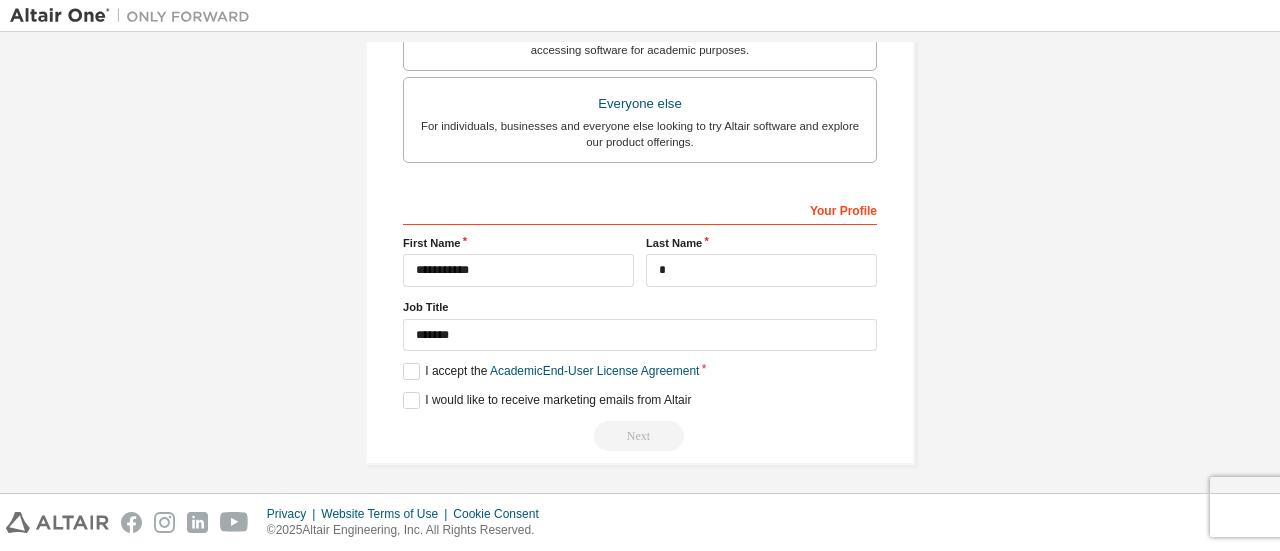 click on "Next" at bounding box center (640, 436) 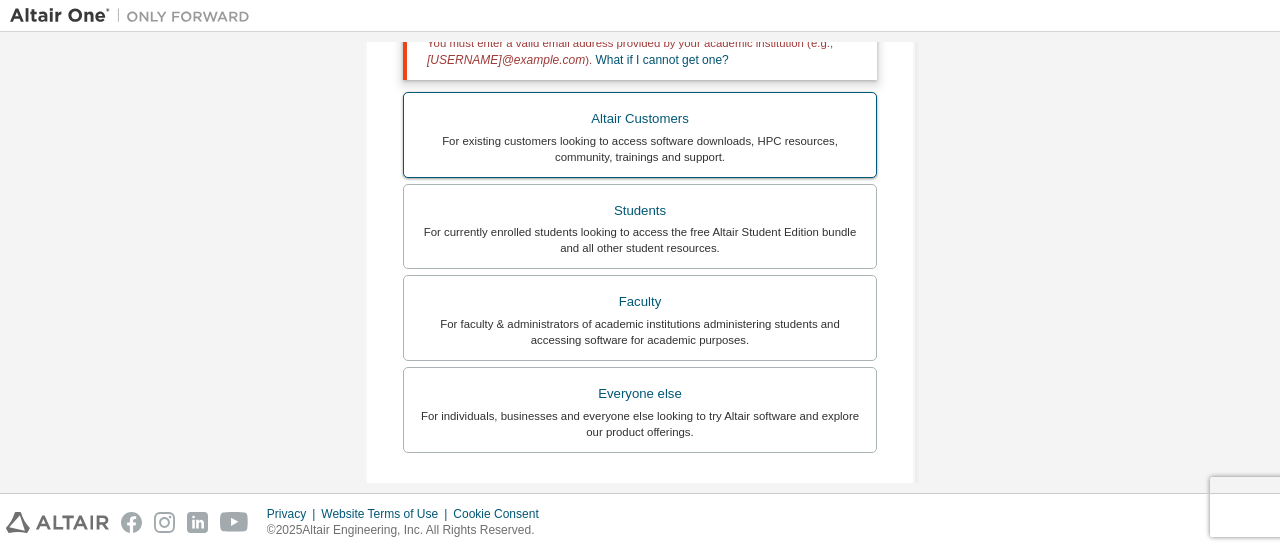scroll, scrollTop: 392, scrollLeft: 0, axis: vertical 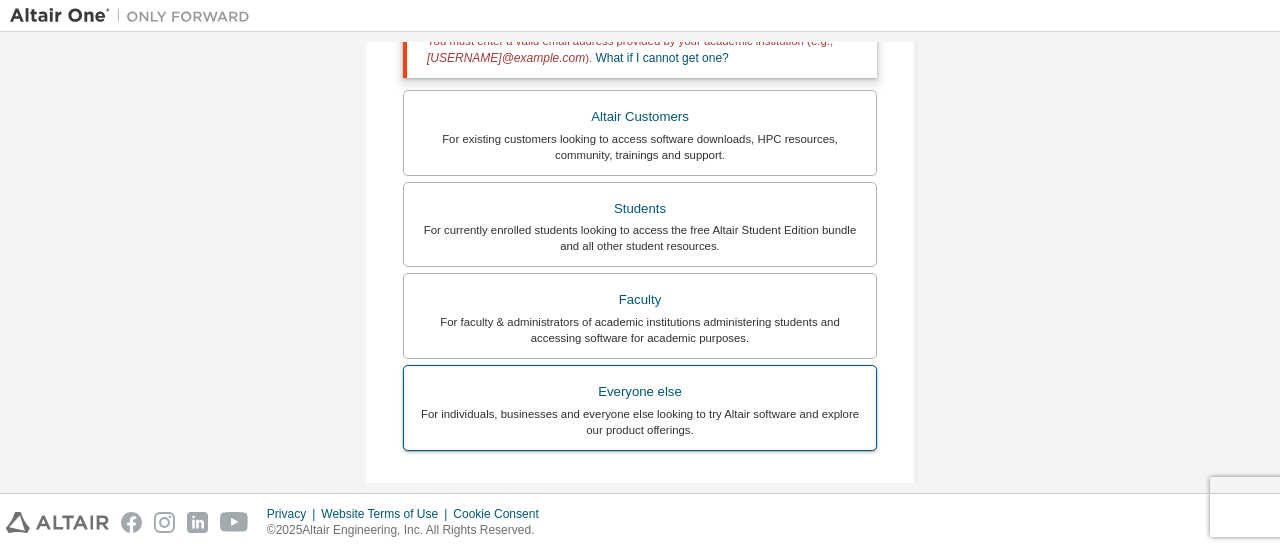 click on "For individuals, businesses and everyone else looking to try Altair software and explore our product offerings." at bounding box center [640, 422] 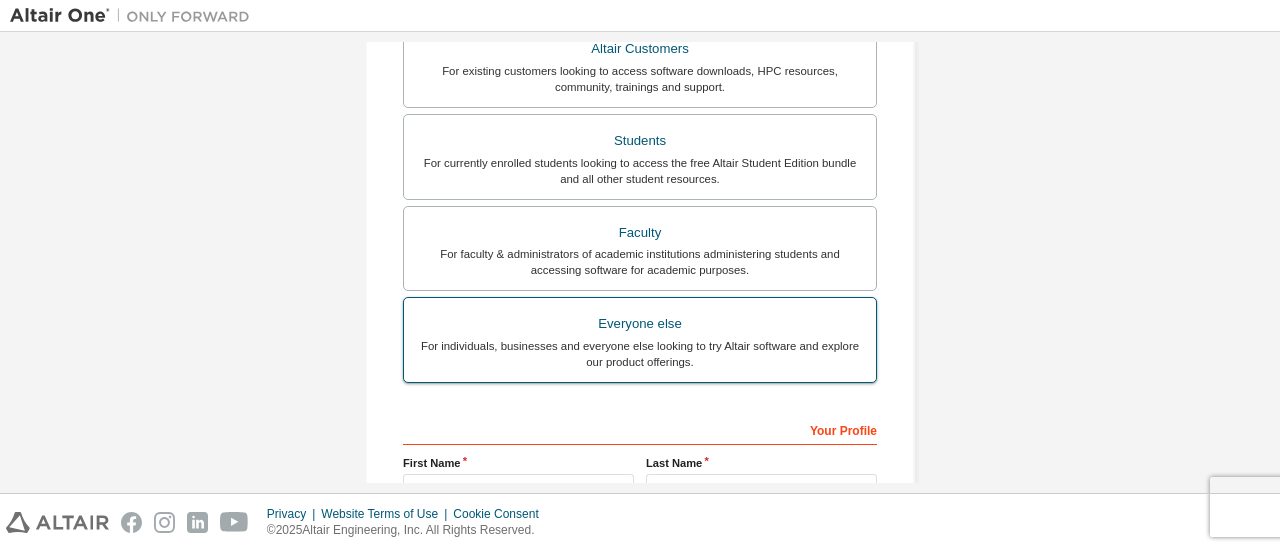 scroll, scrollTop: 612, scrollLeft: 0, axis: vertical 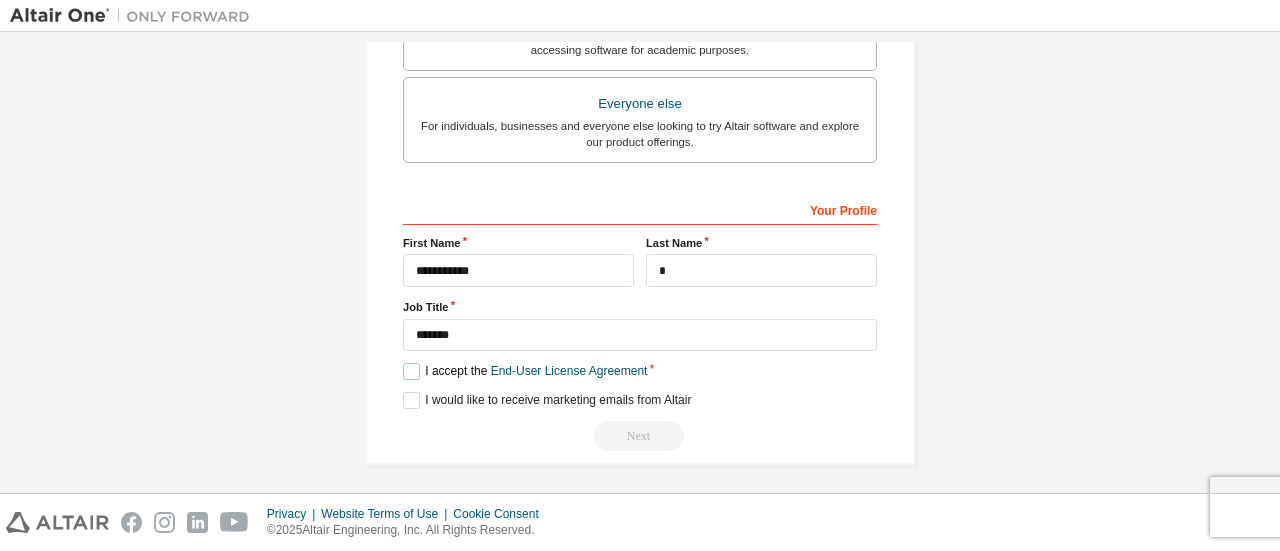 click on "I accept the    End-User License Agreement" at bounding box center [525, 371] 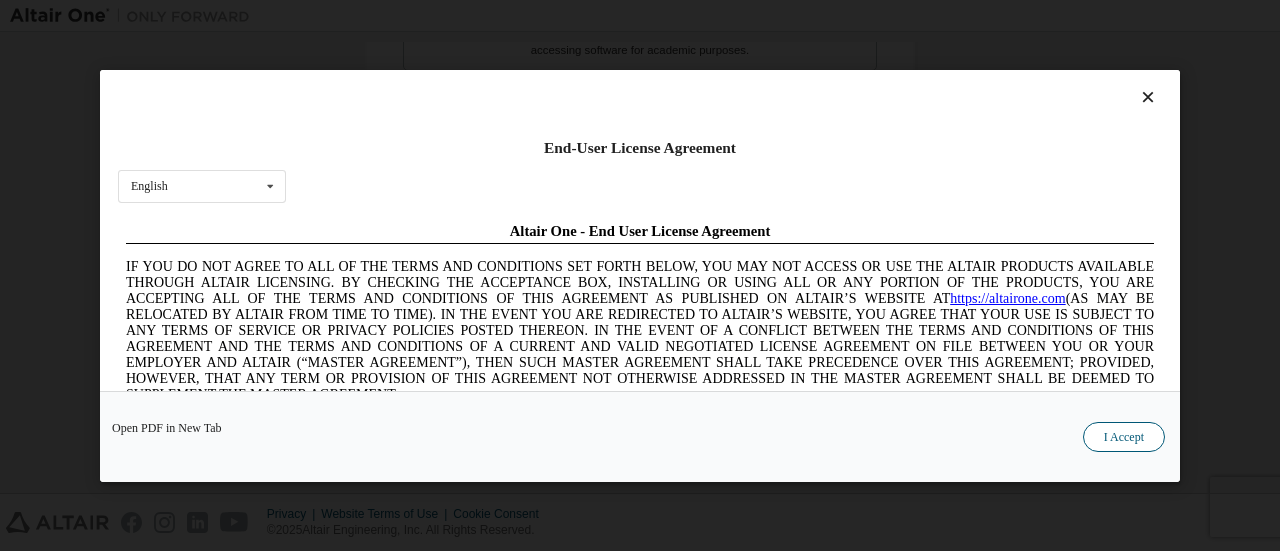 scroll, scrollTop: 0, scrollLeft: 0, axis: both 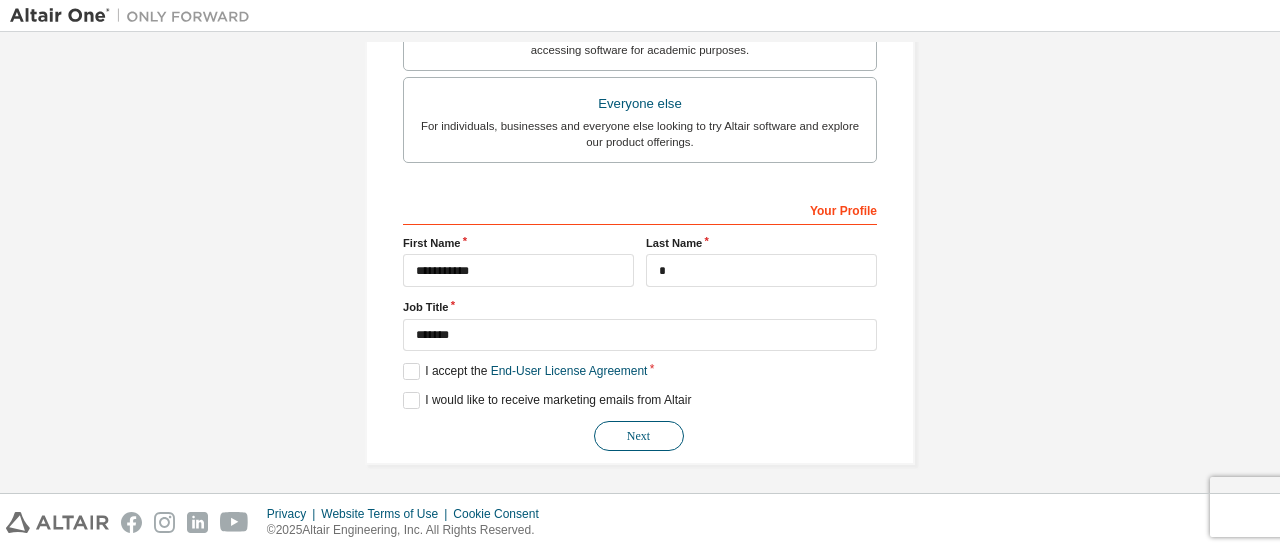 click on "Next" at bounding box center [639, 436] 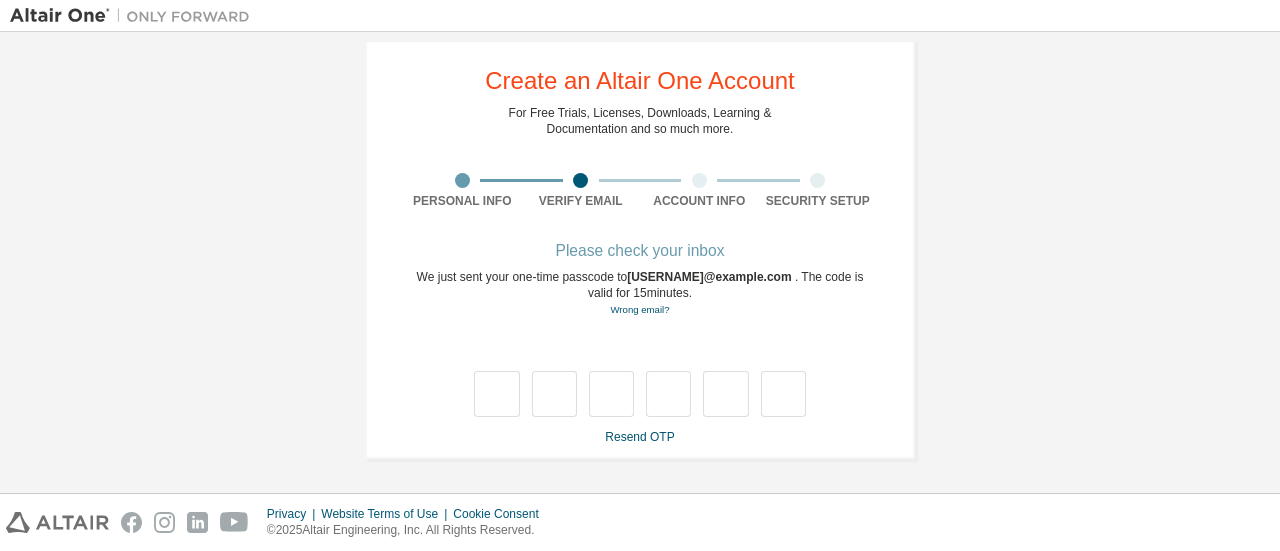 scroll, scrollTop: 34, scrollLeft: 0, axis: vertical 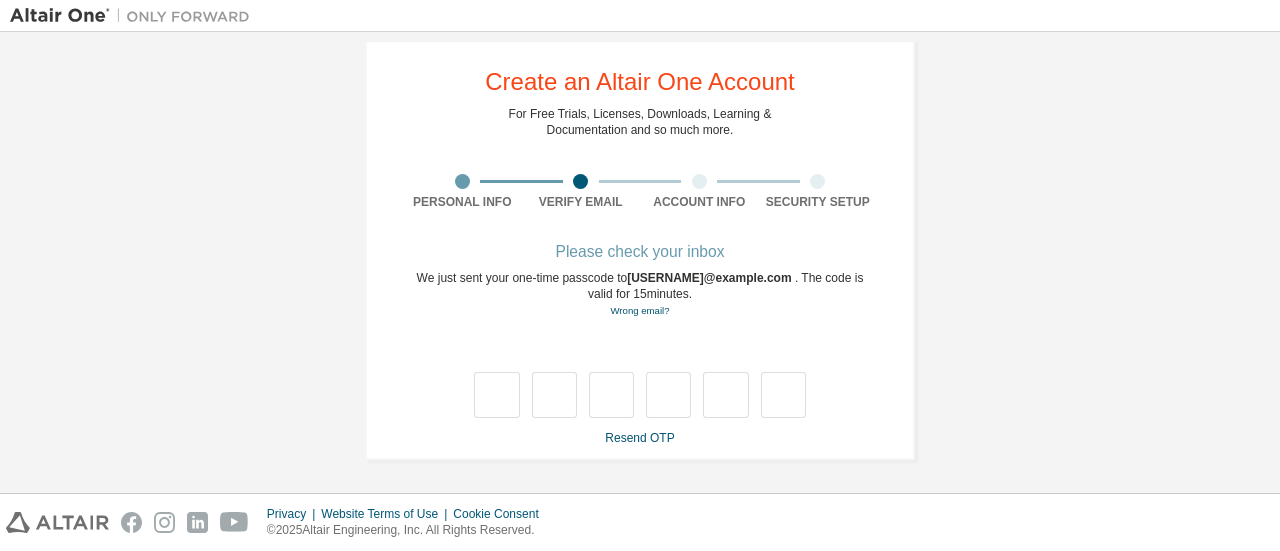 type on "*" 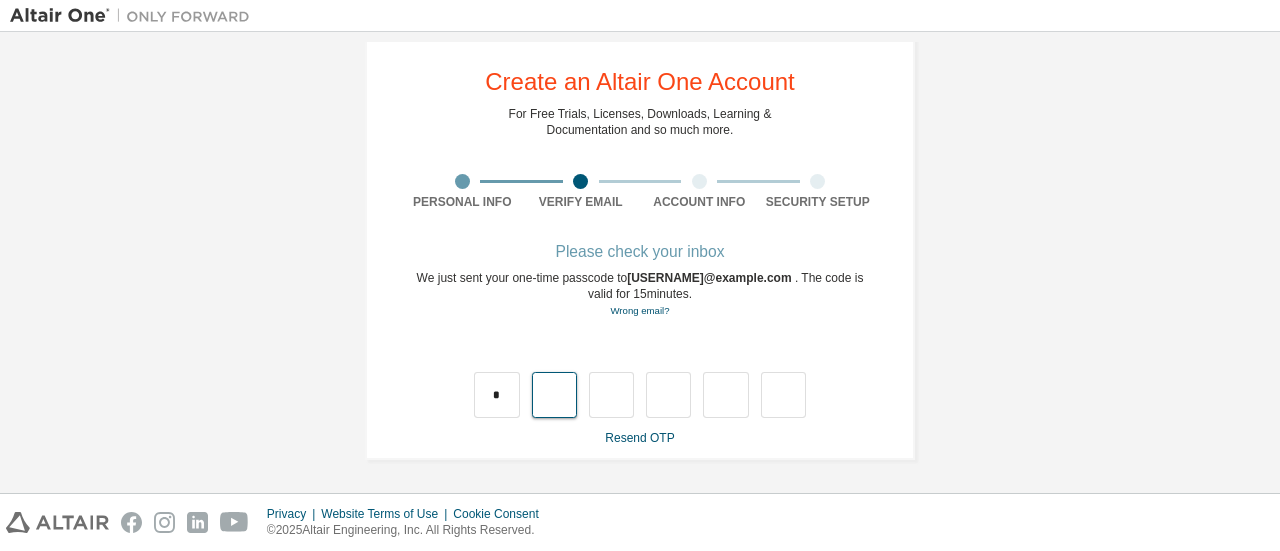 type on "*" 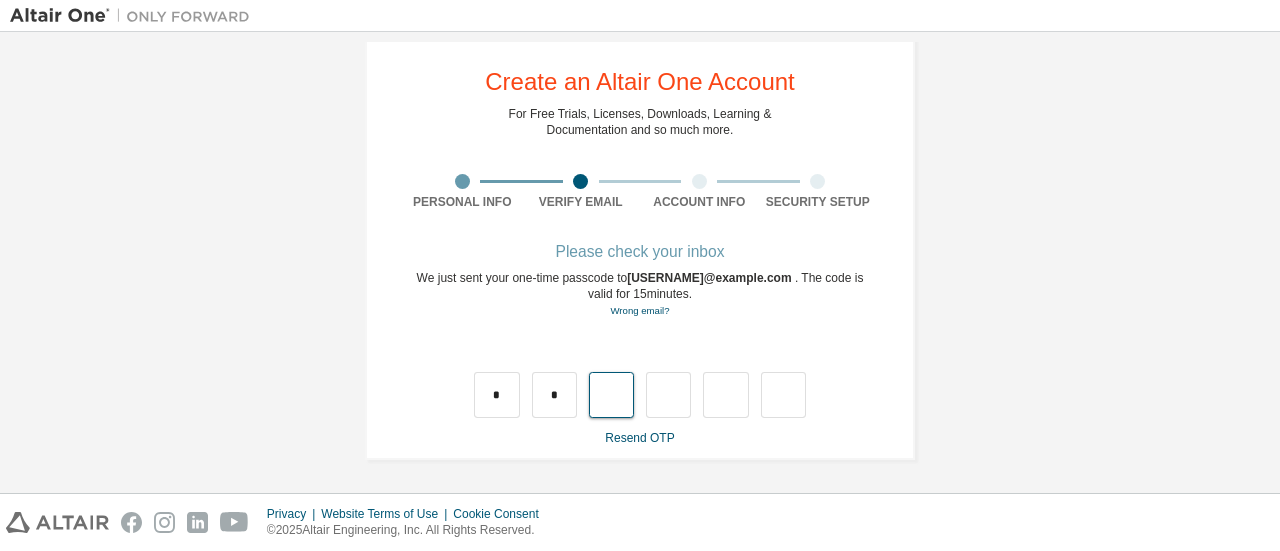type on "*" 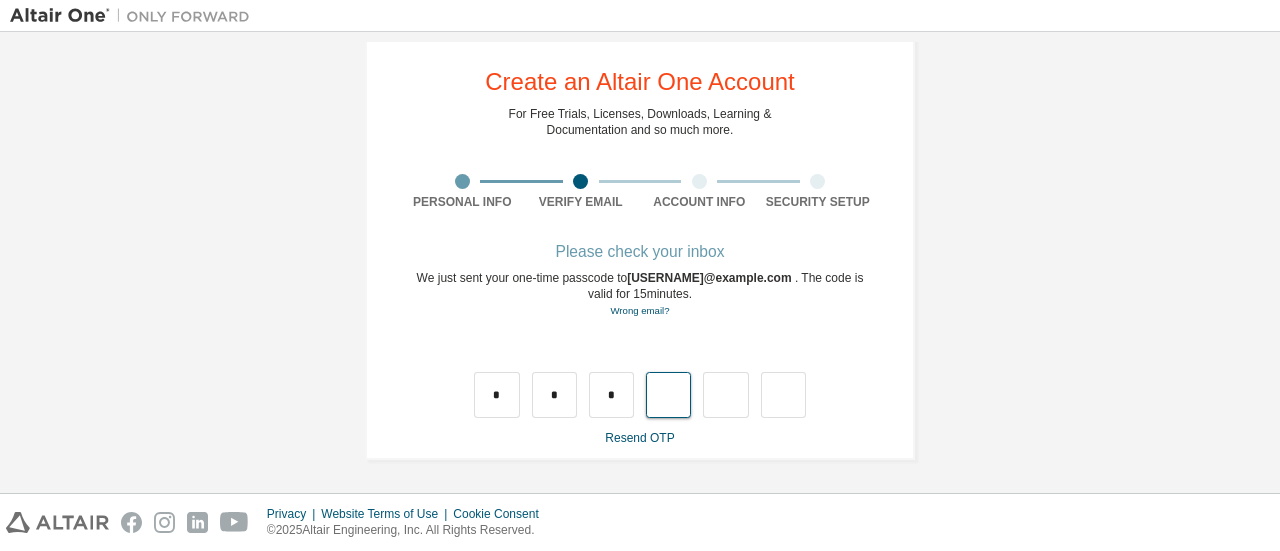 type on "*" 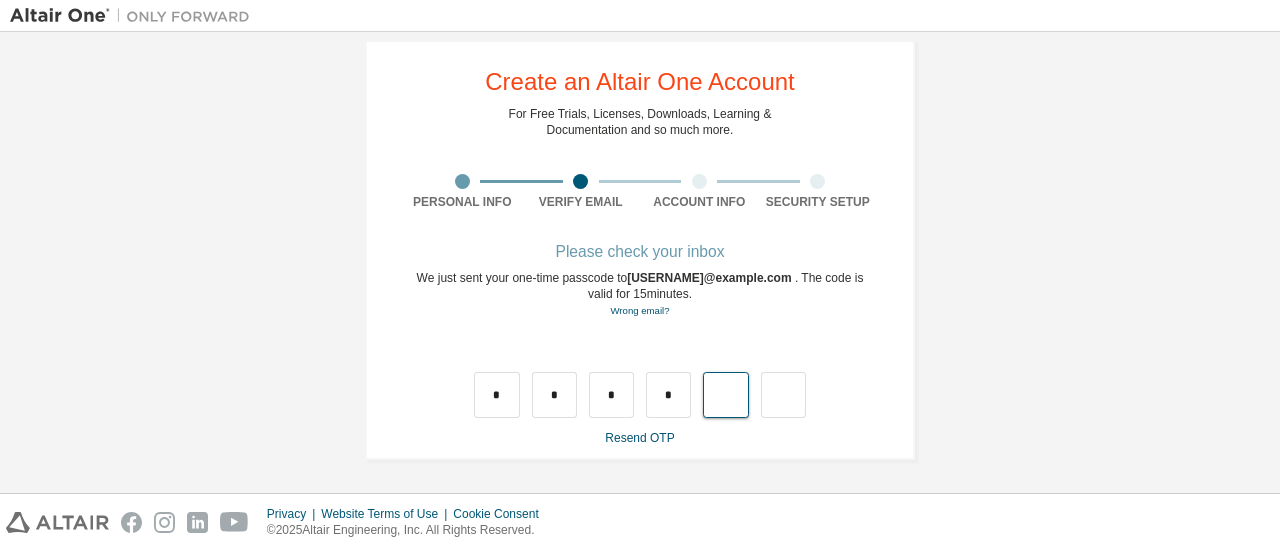 type on "*" 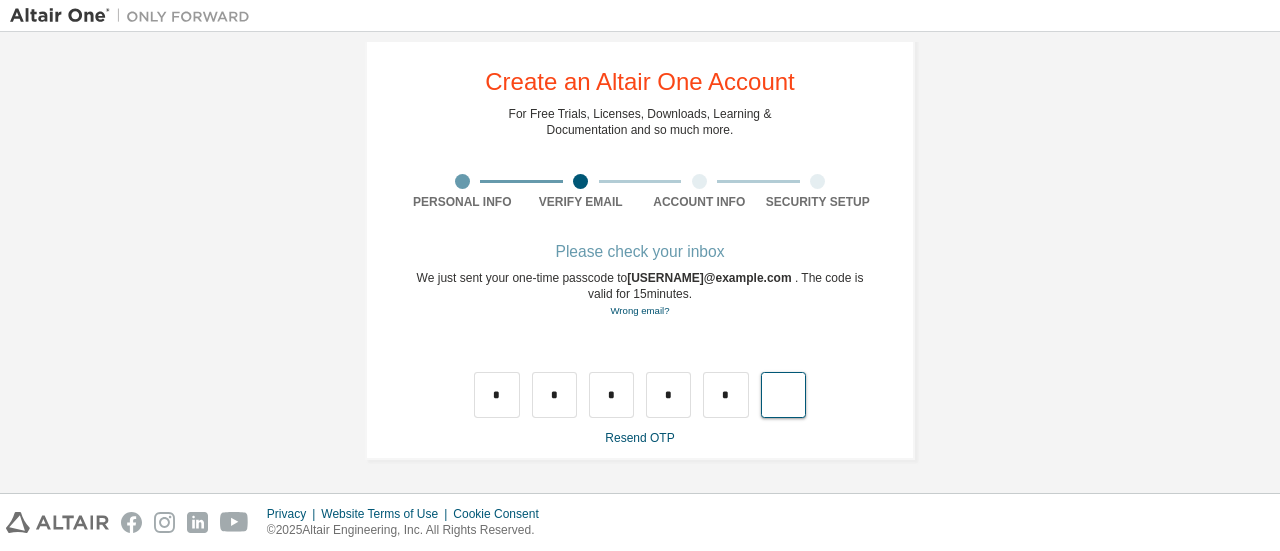 type on "*" 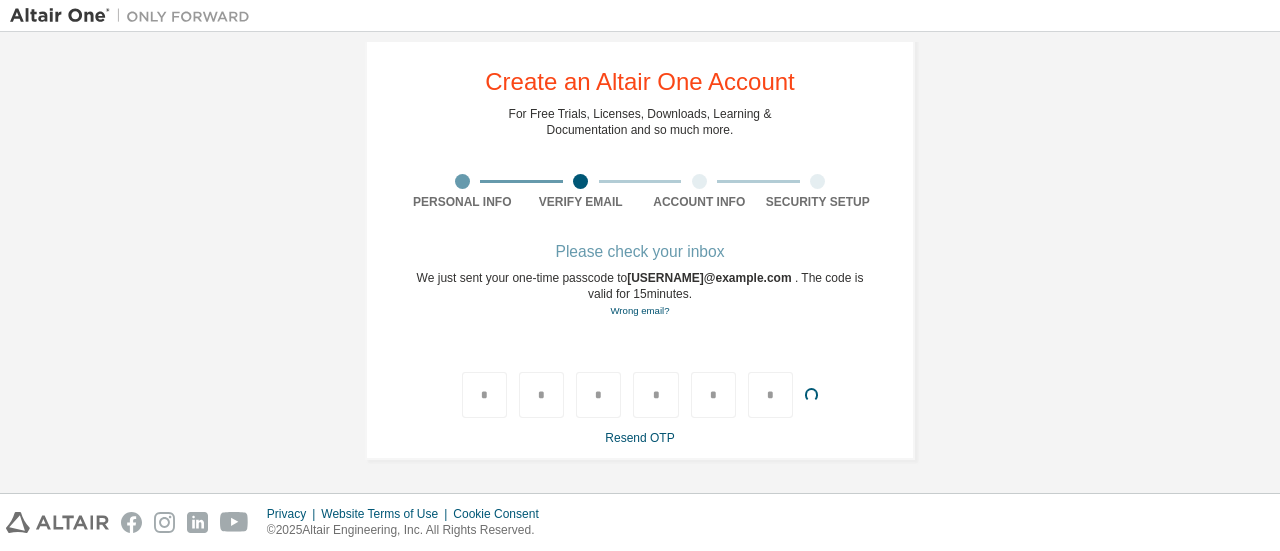 type 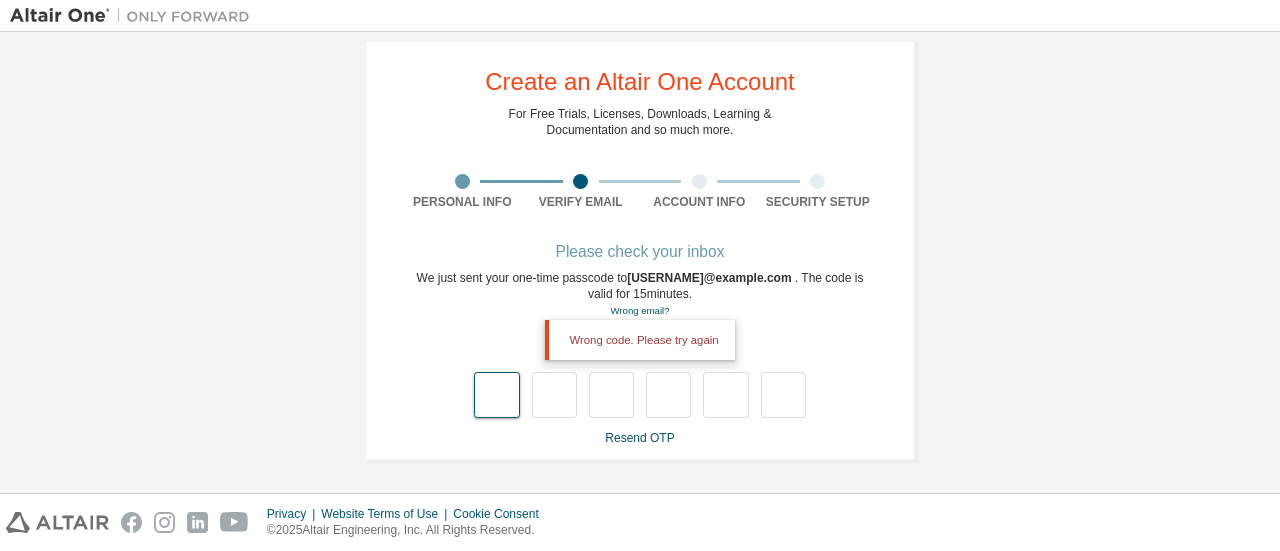 click at bounding box center (496, 395) 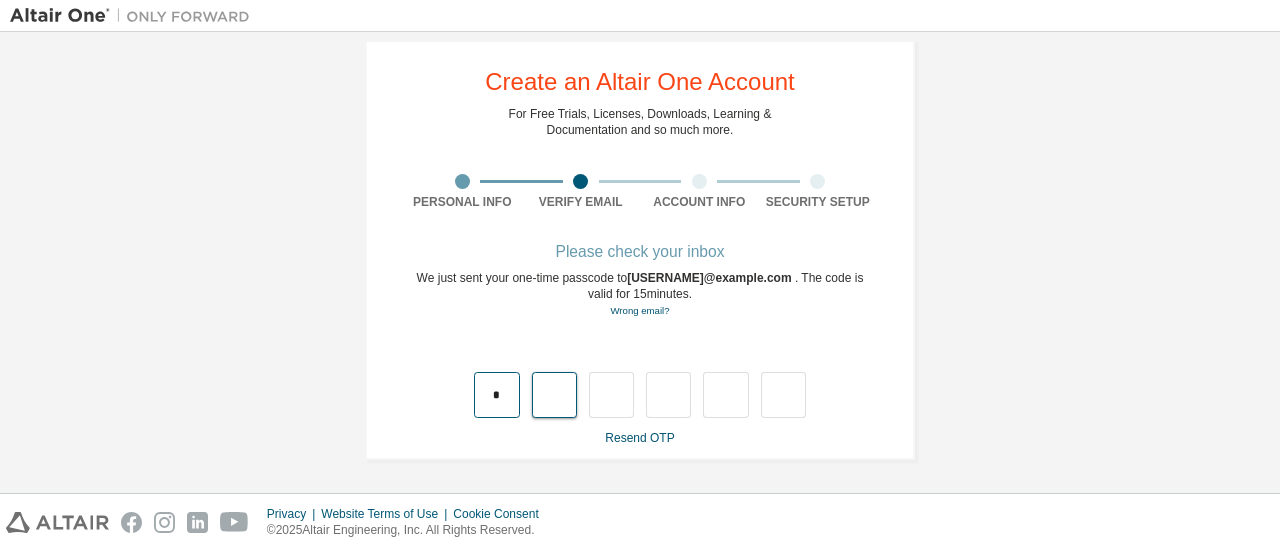 type on "*" 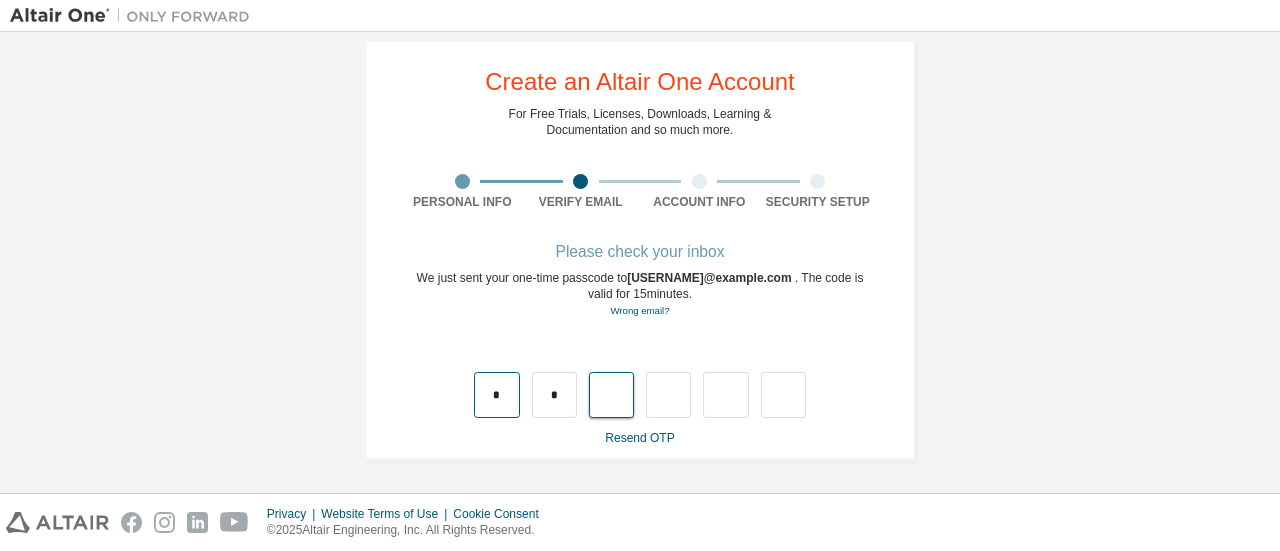 type on "*" 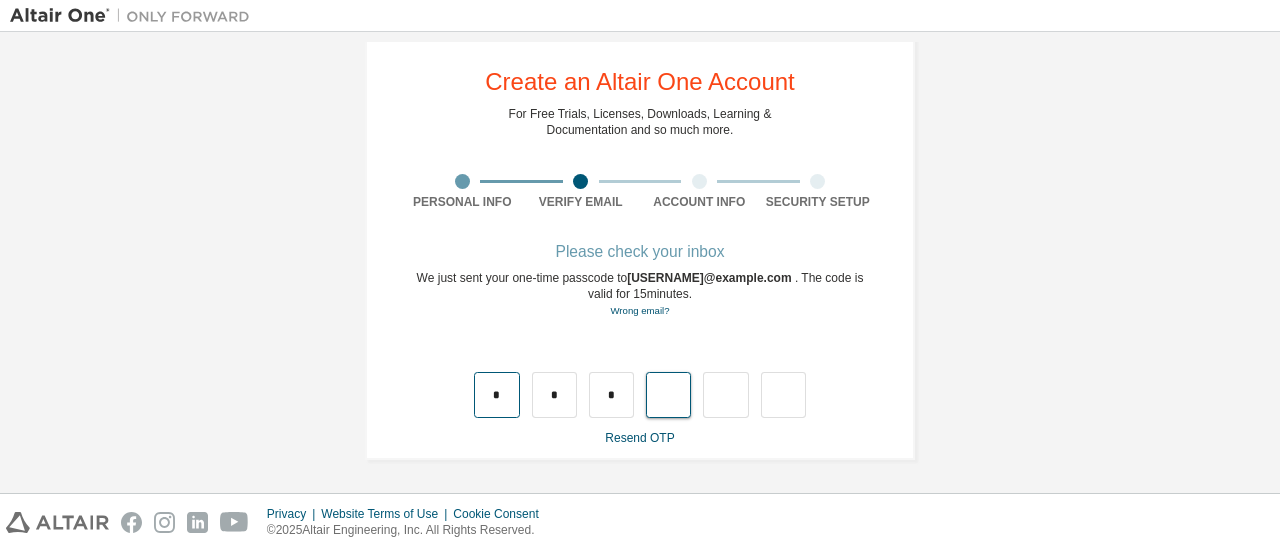 type on "*" 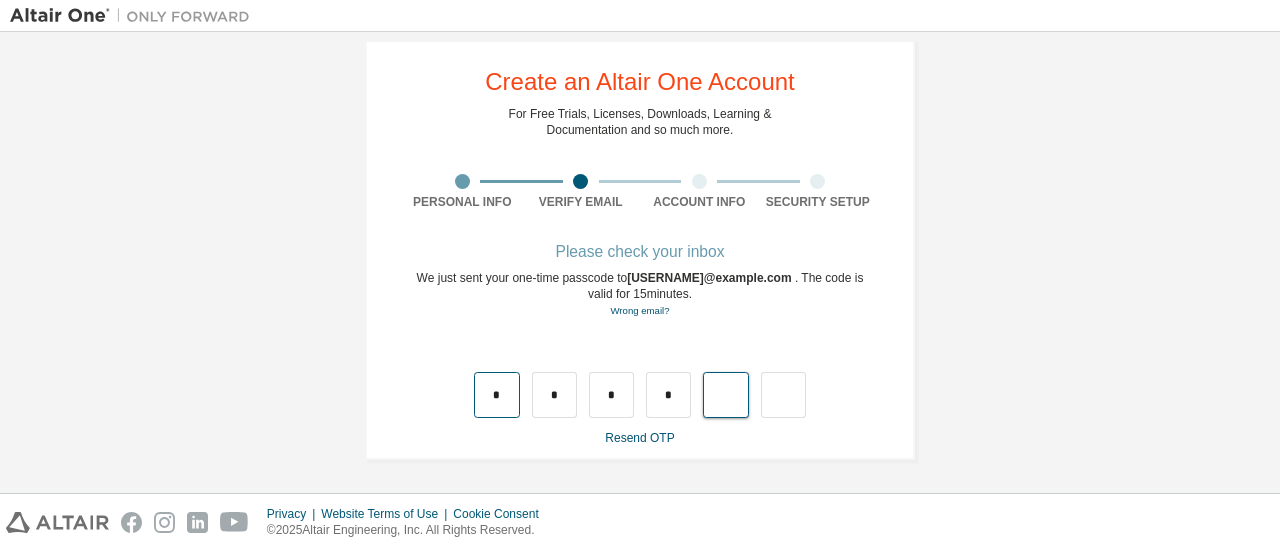 type on "*" 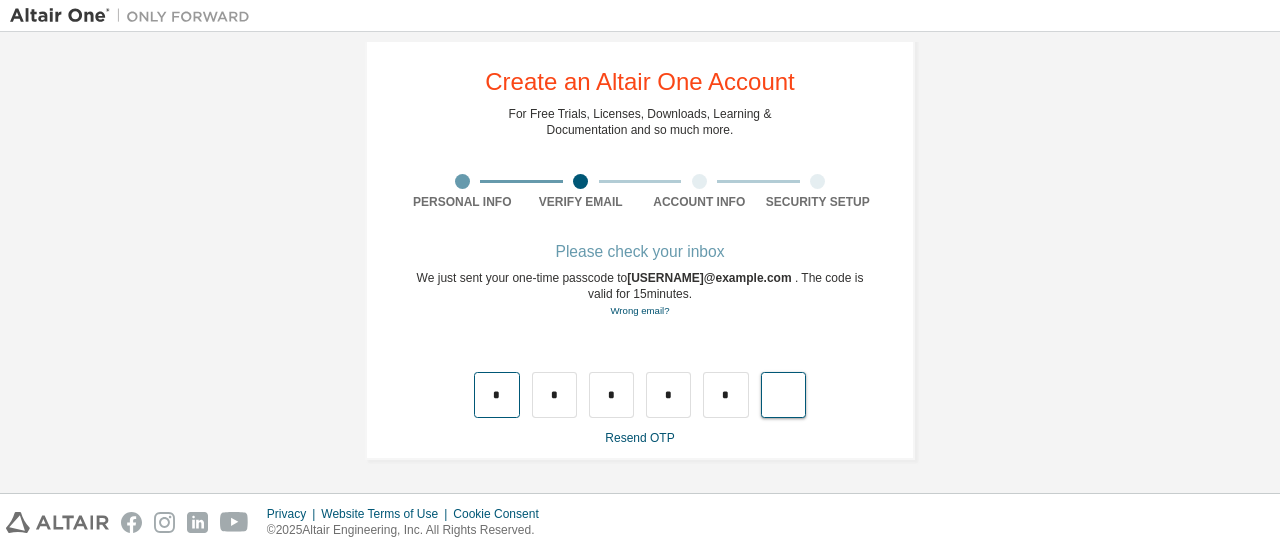 type on "*" 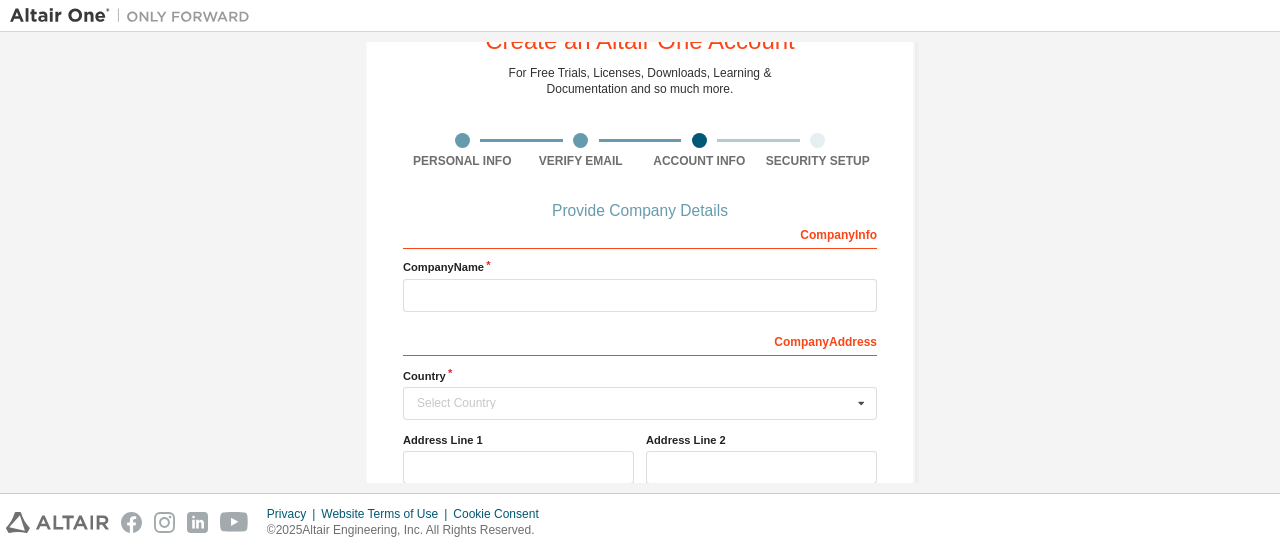 scroll, scrollTop: 76, scrollLeft: 0, axis: vertical 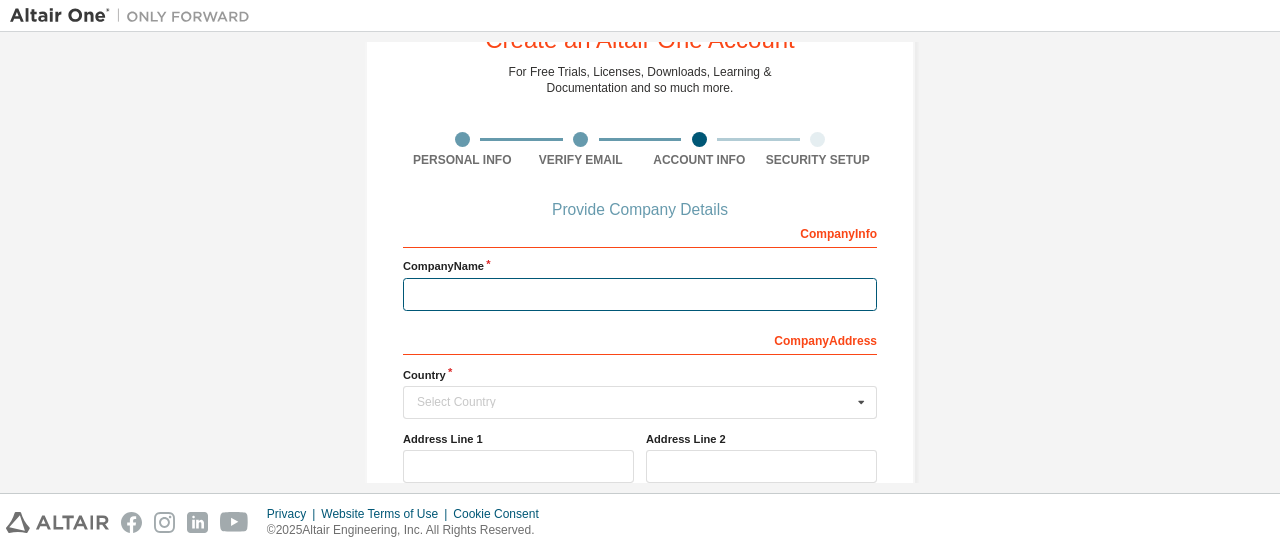 click at bounding box center (640, 294) 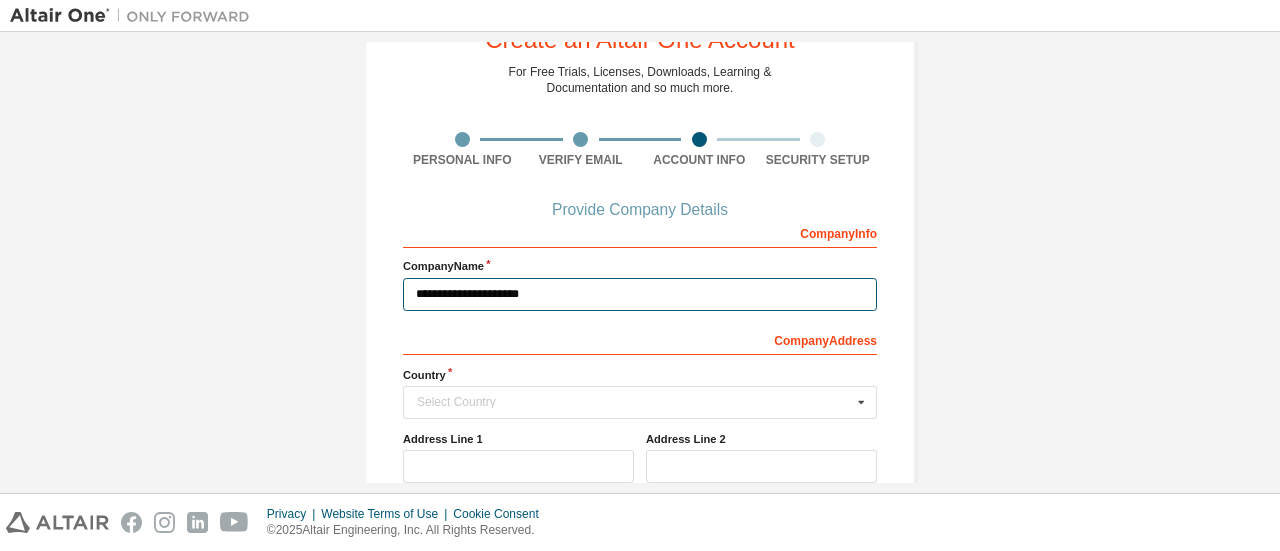 scroll, scrollTop: 83, scrollLeft: 0, axis: vertical 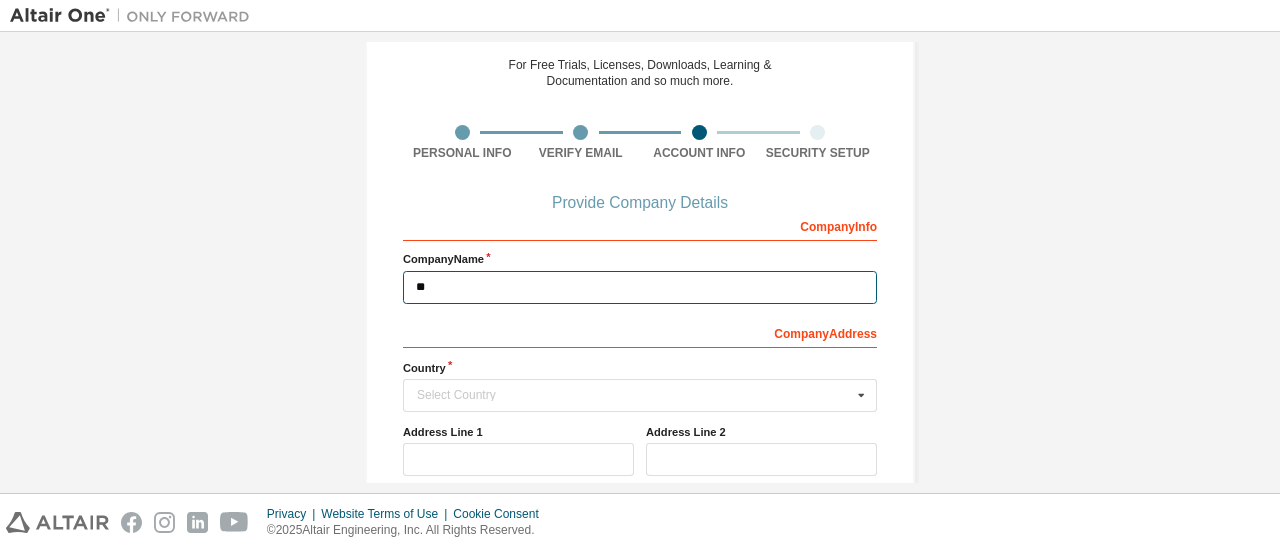 type on "*" 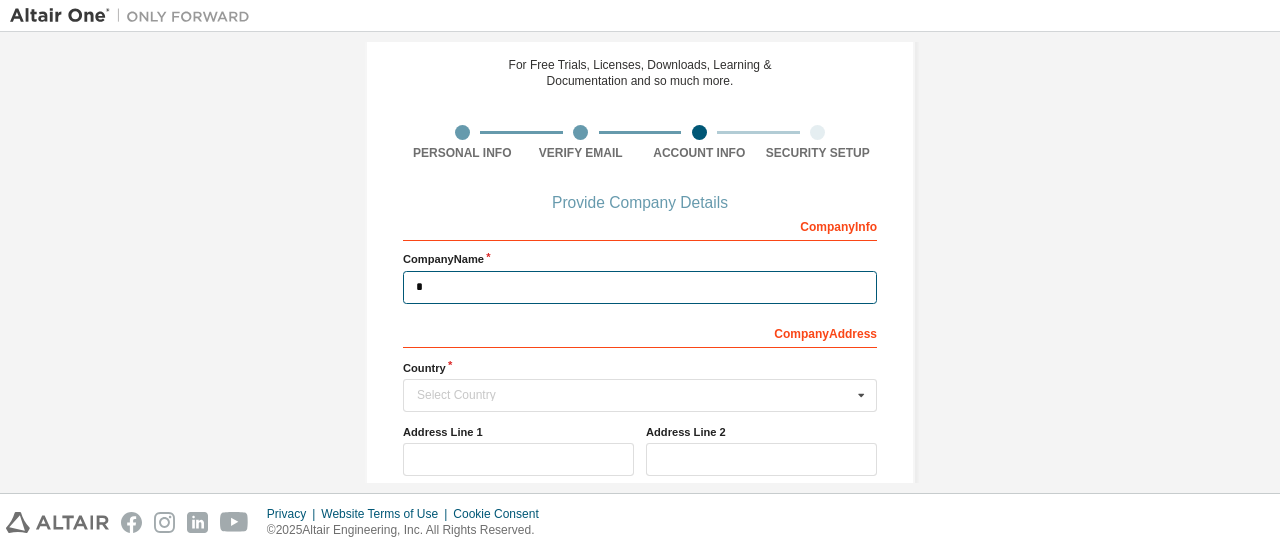type 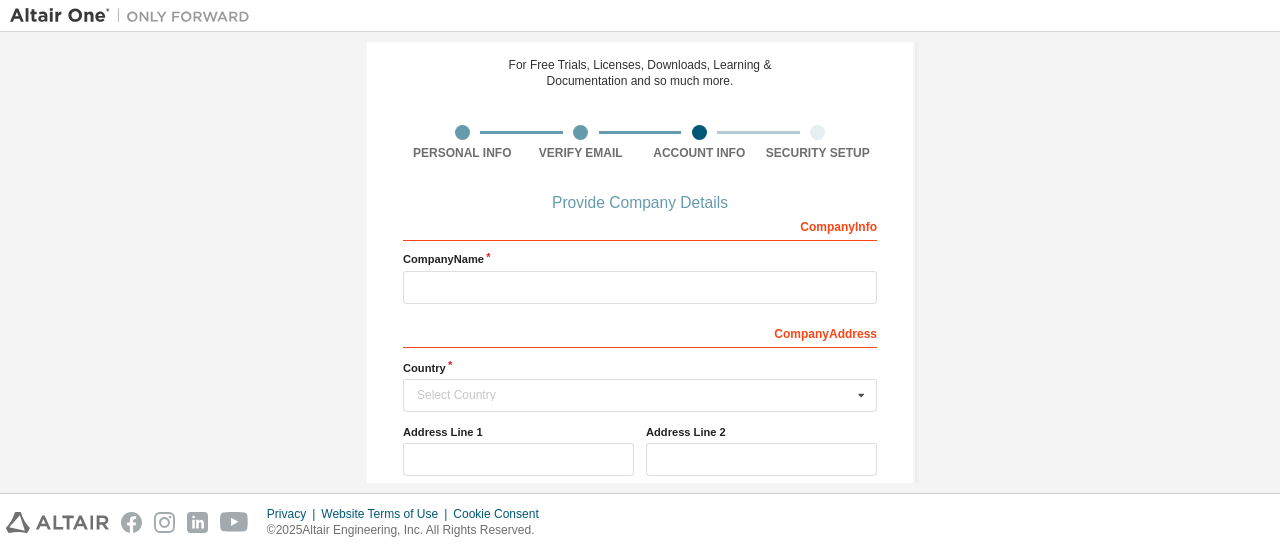 click on "Company  Info" at bounding box center (640, 225) 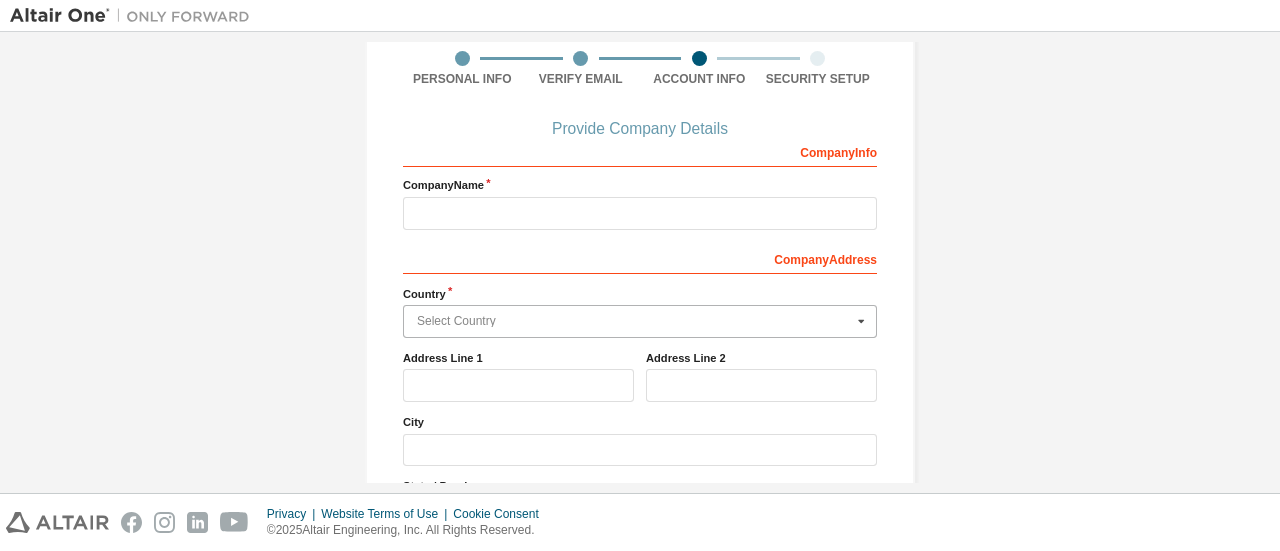 click at bounding box center [641, 321] 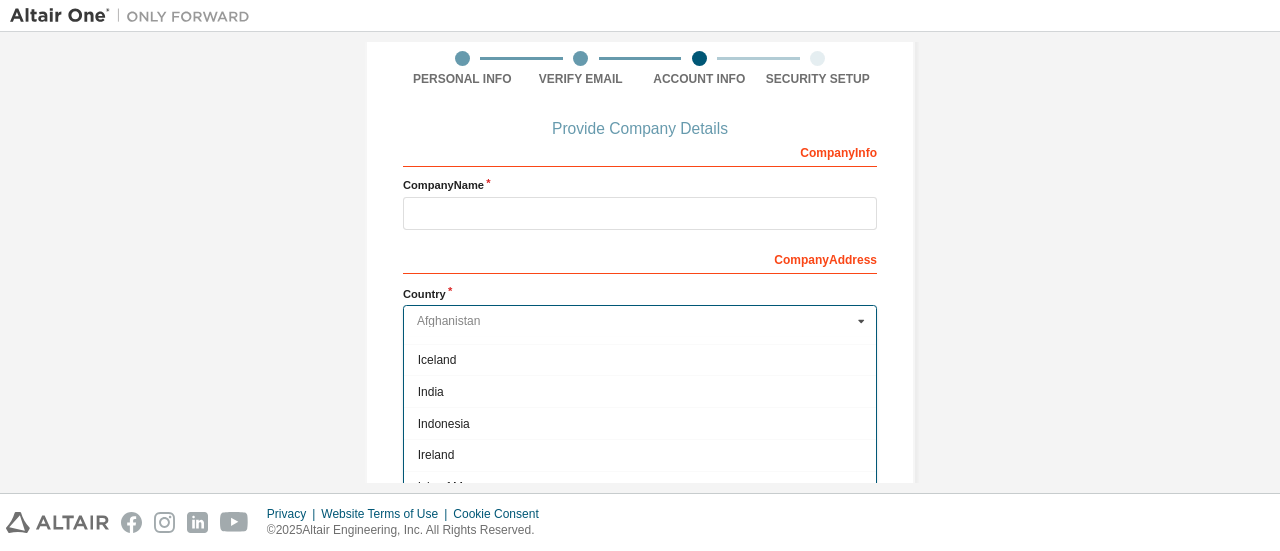 scroll, scrollTop: 3141, scrollLeft: 0, axis: vertical 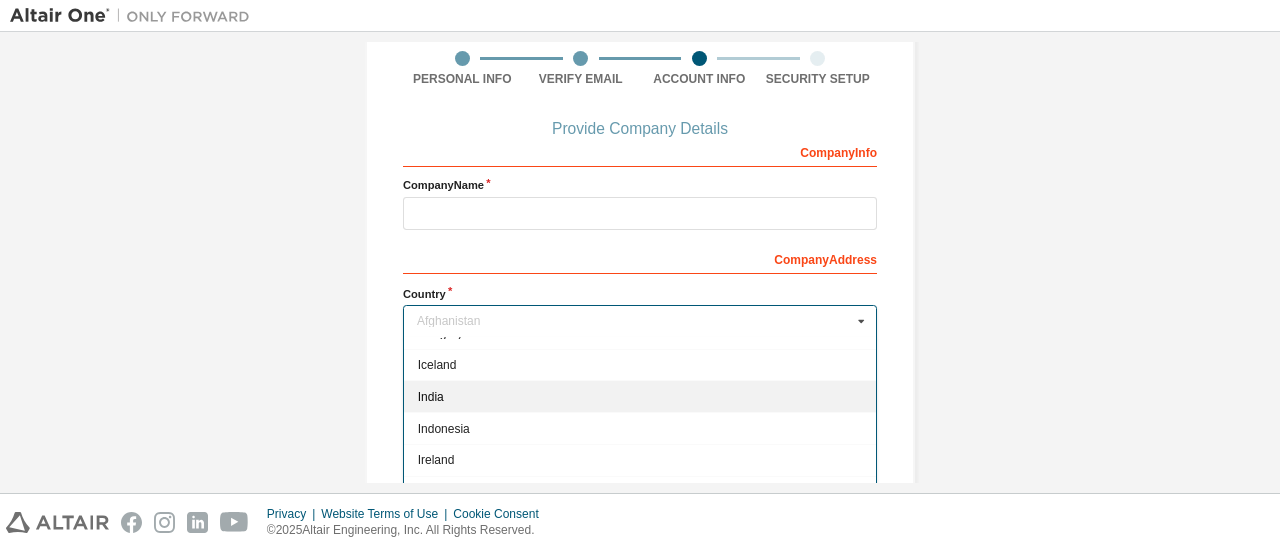 click on "India" at bounding box center (640, 397) 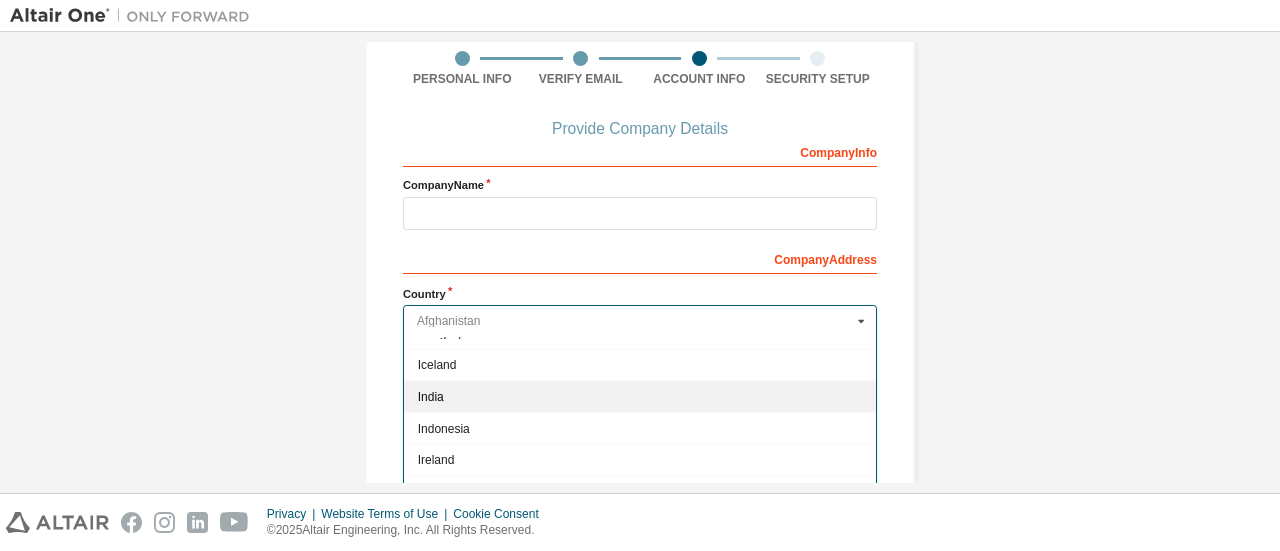type on "***" 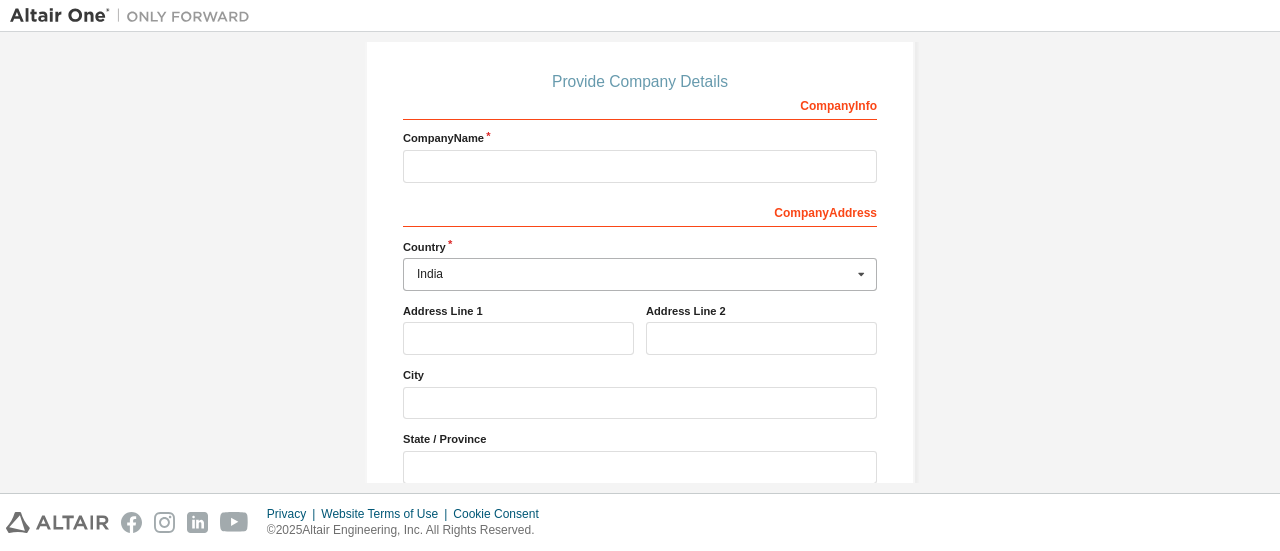 scroll, scrollTop: 215, scrollLeft: 0, axis: vertical 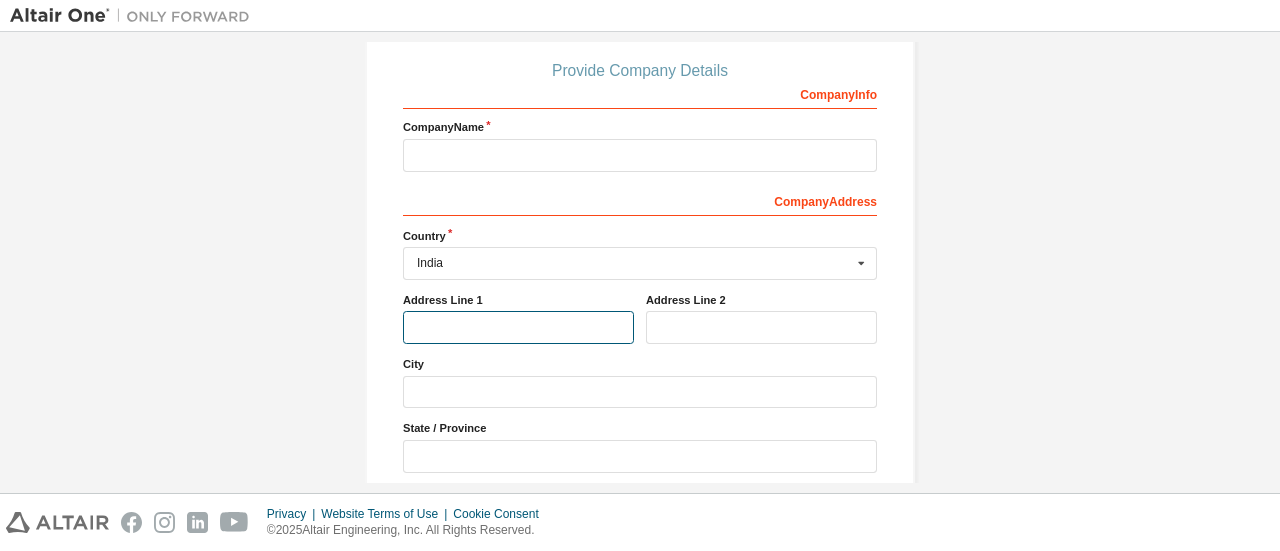 click at bounding box center [518, 327] 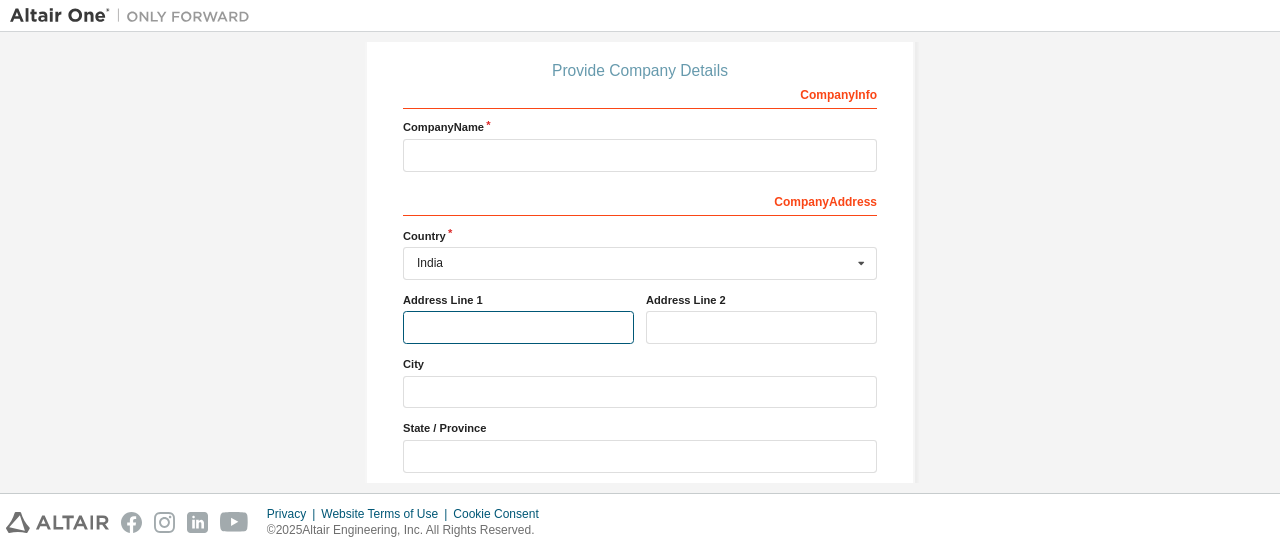 type on "**********" 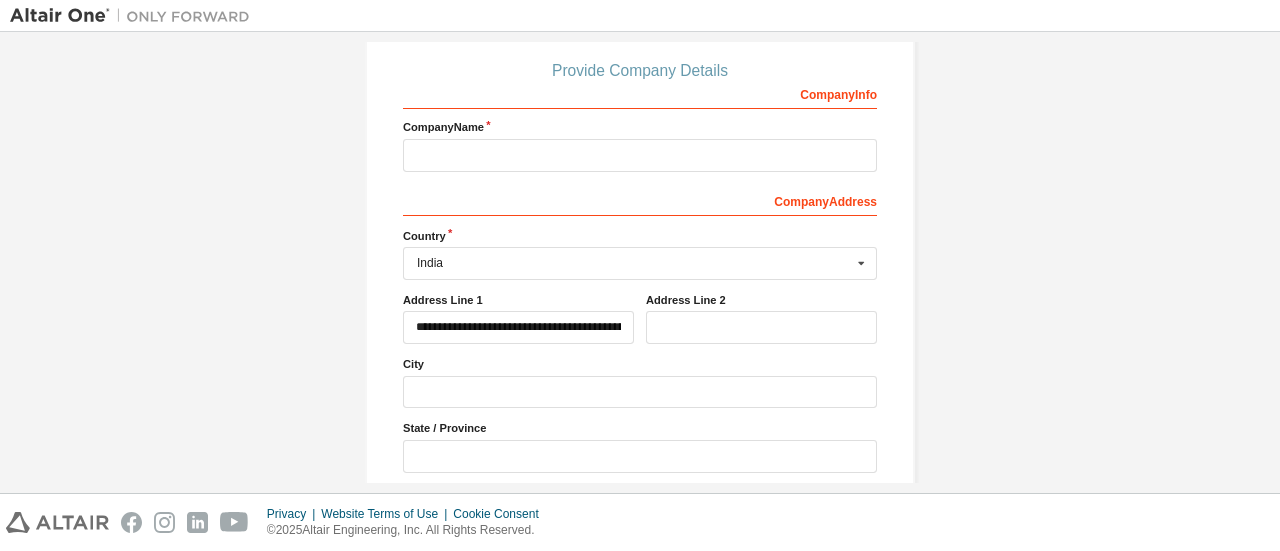 type on "***" 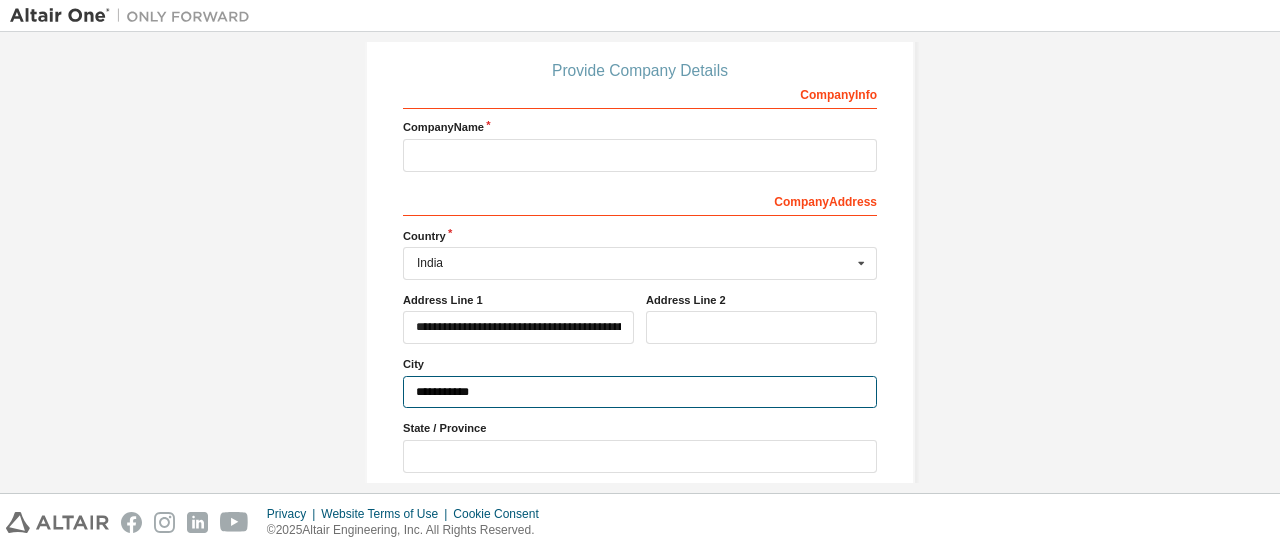 type on "**********" 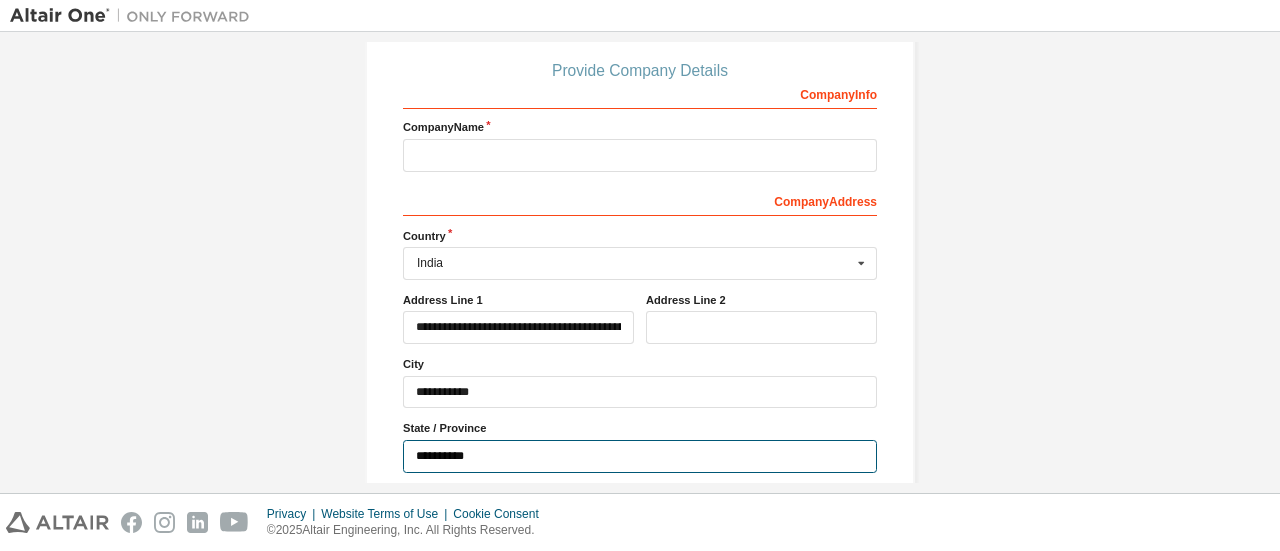 type on "******" 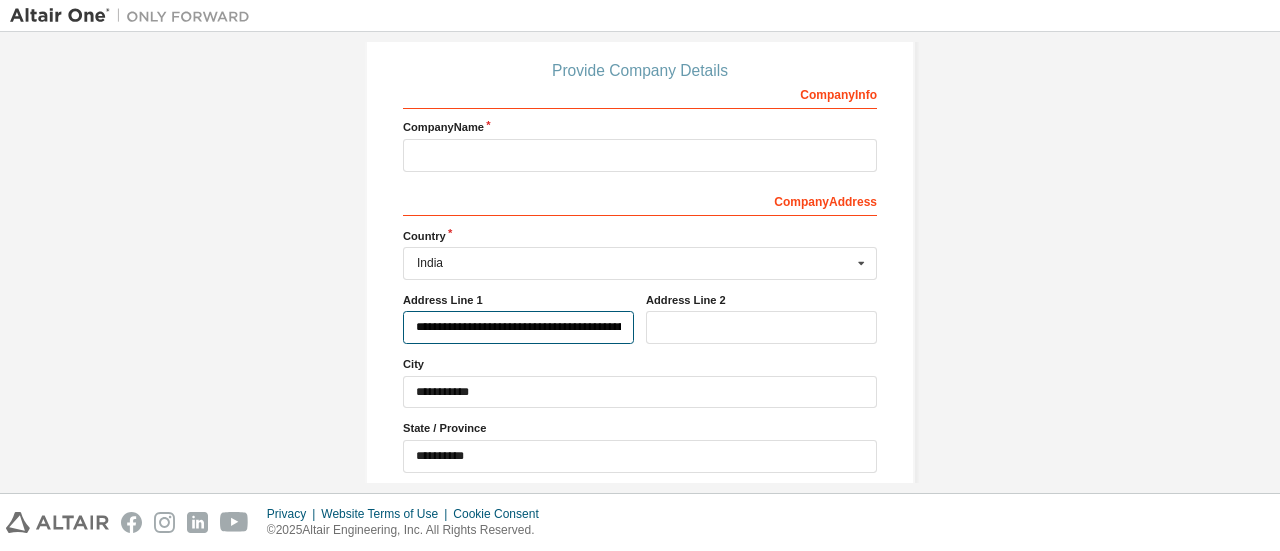 type on "***" 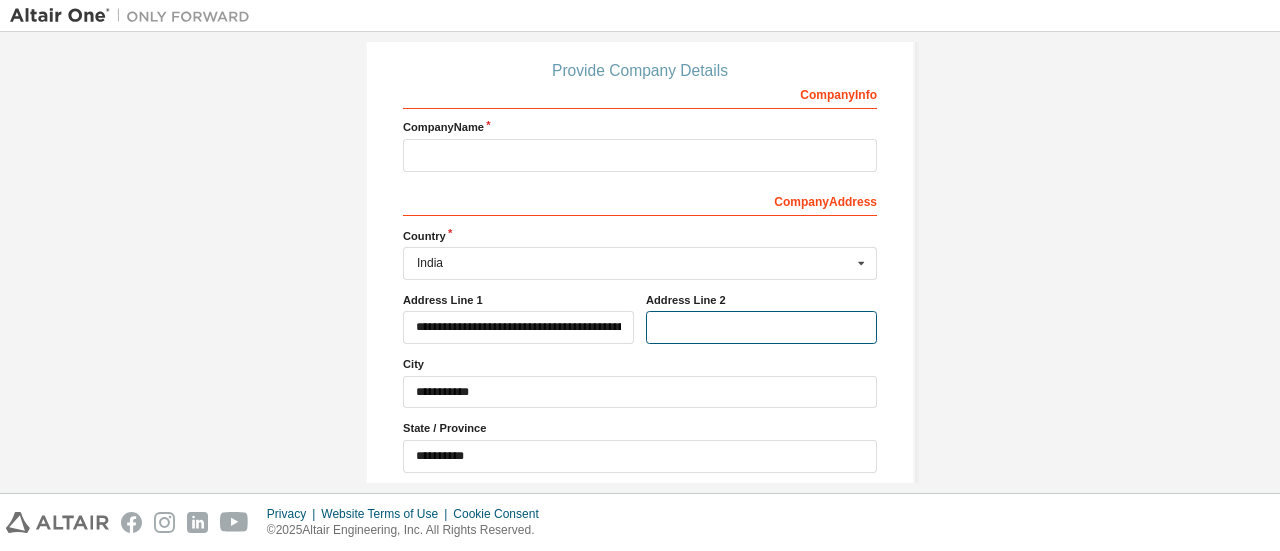 click at bounding box center (761, 327) 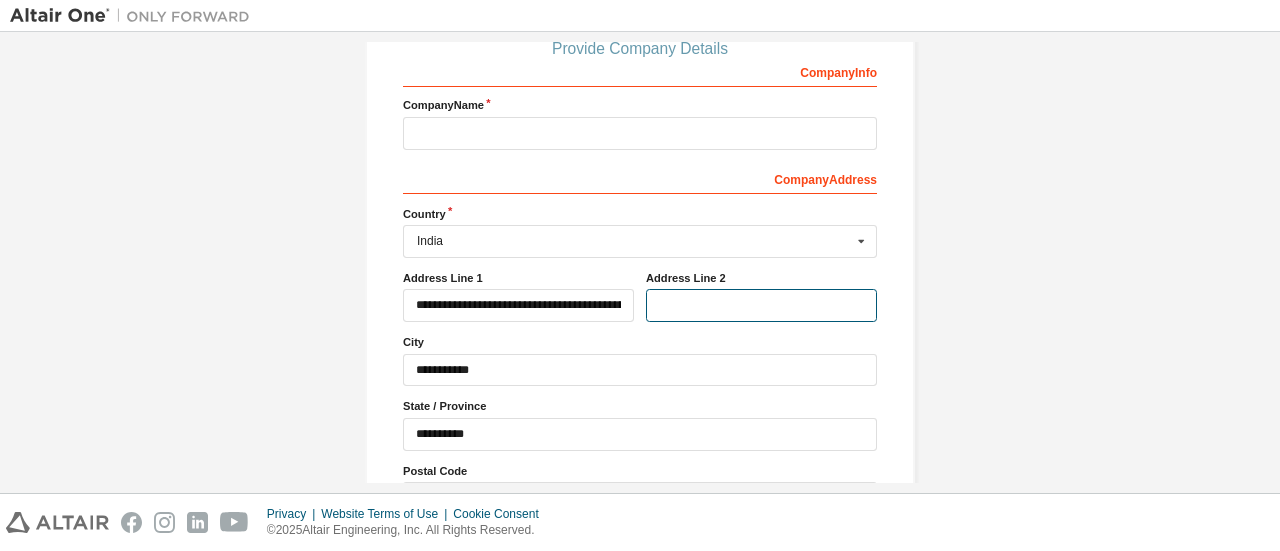 scroll, scrollTop: 231, scrollLeft: 0, axis: vertical 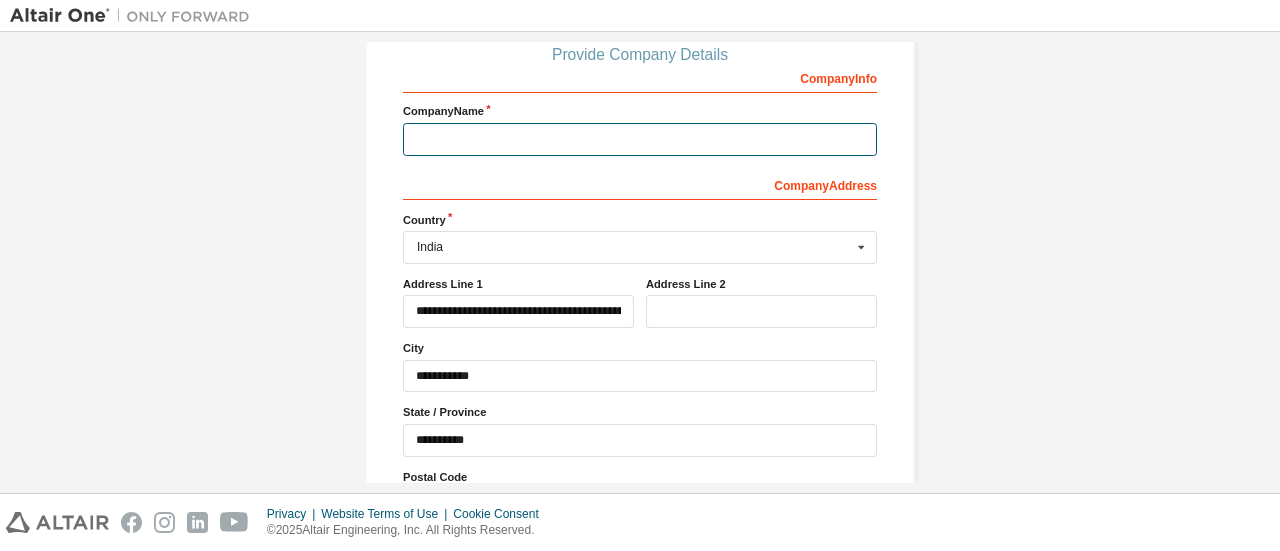 click at bounding box center (640, 139) 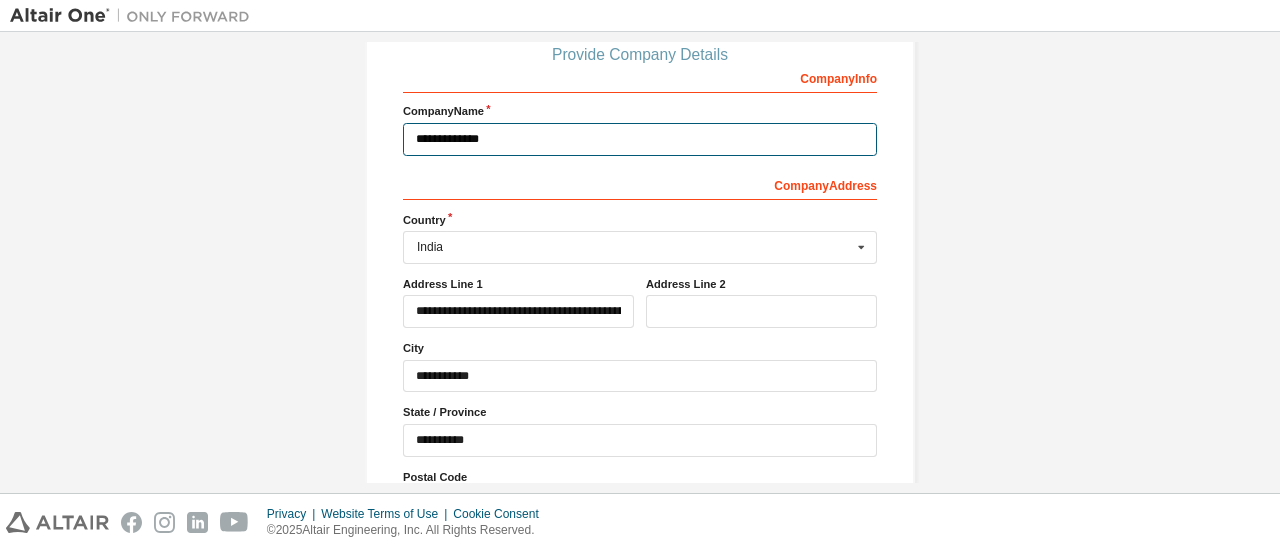 click on "**********" at bounding box center [640, 139] 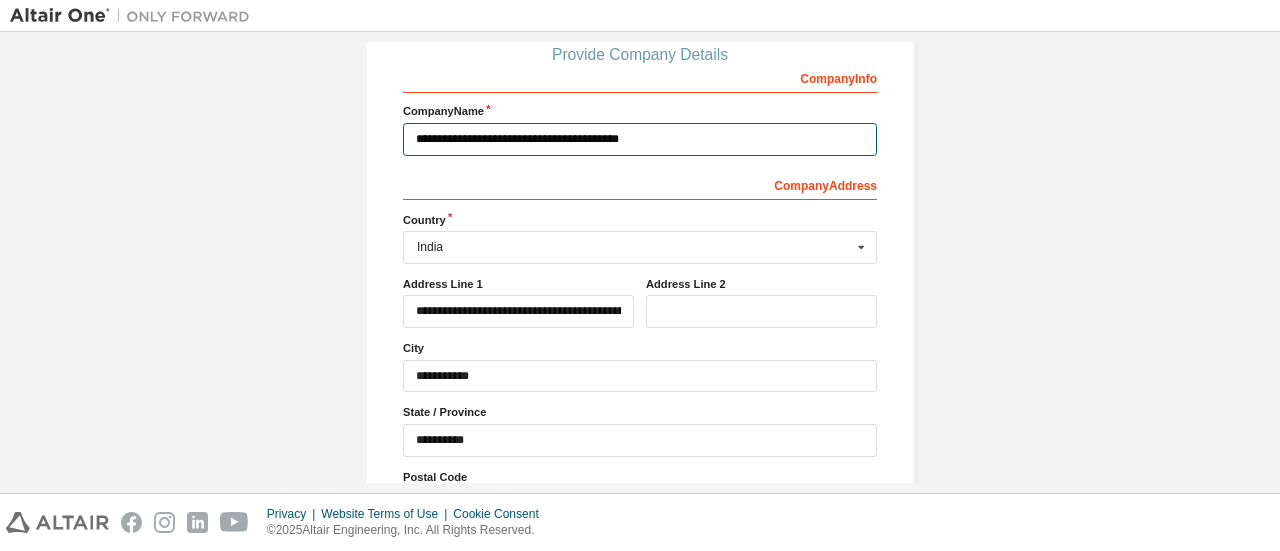 scroll, scrollTop: 357, scrollLeft: 0, axis: vertical 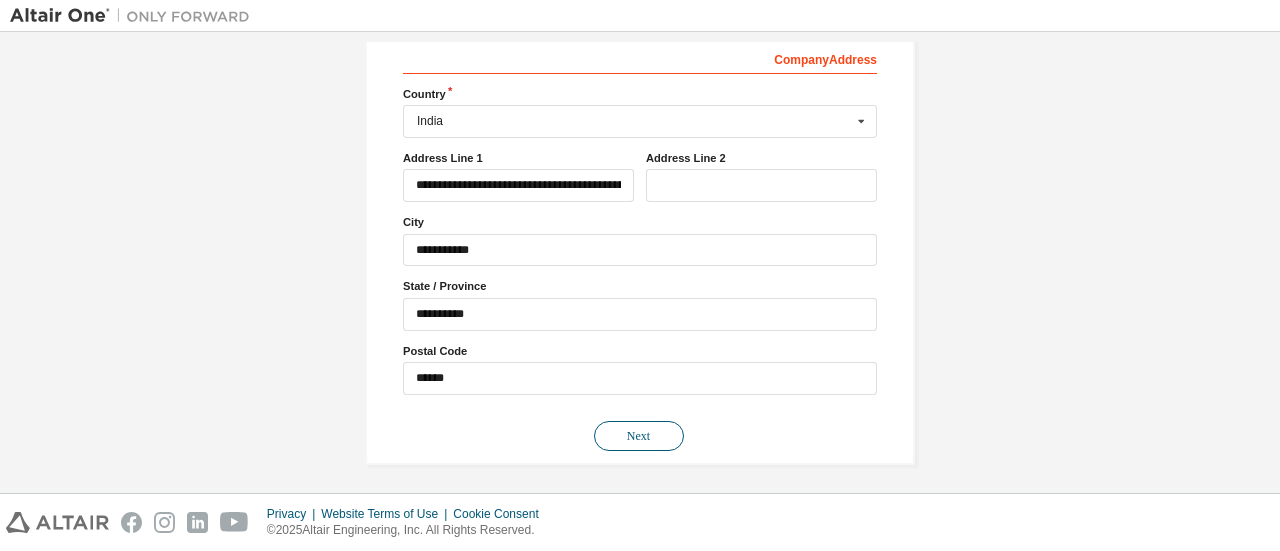 type on "**********" 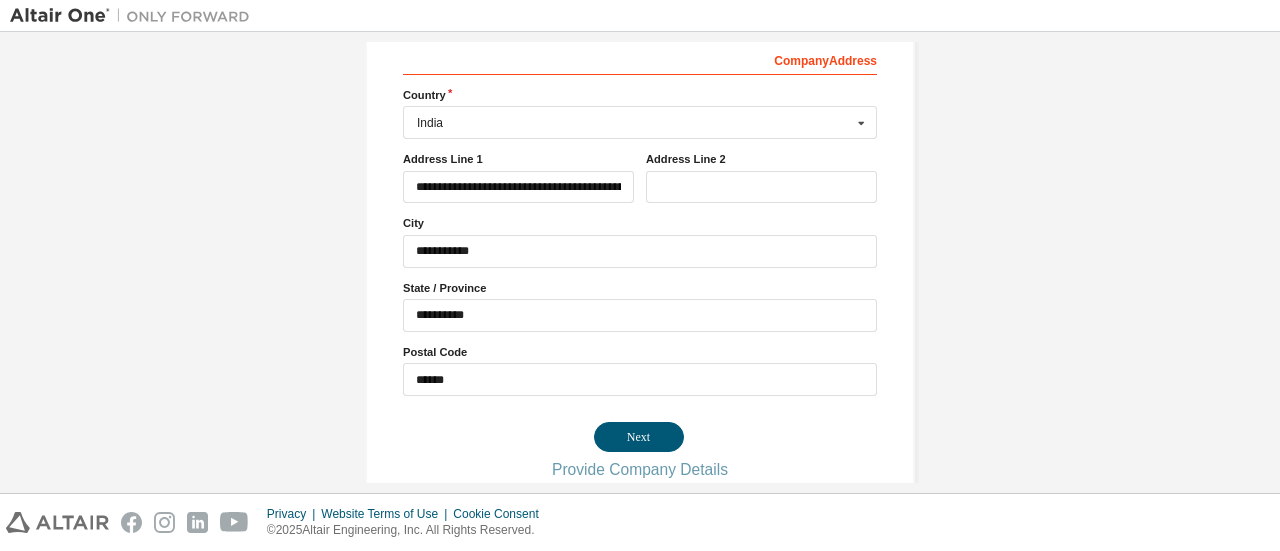 scroll, scrollTop: 357, scrollLeft: 0, axis: vertical 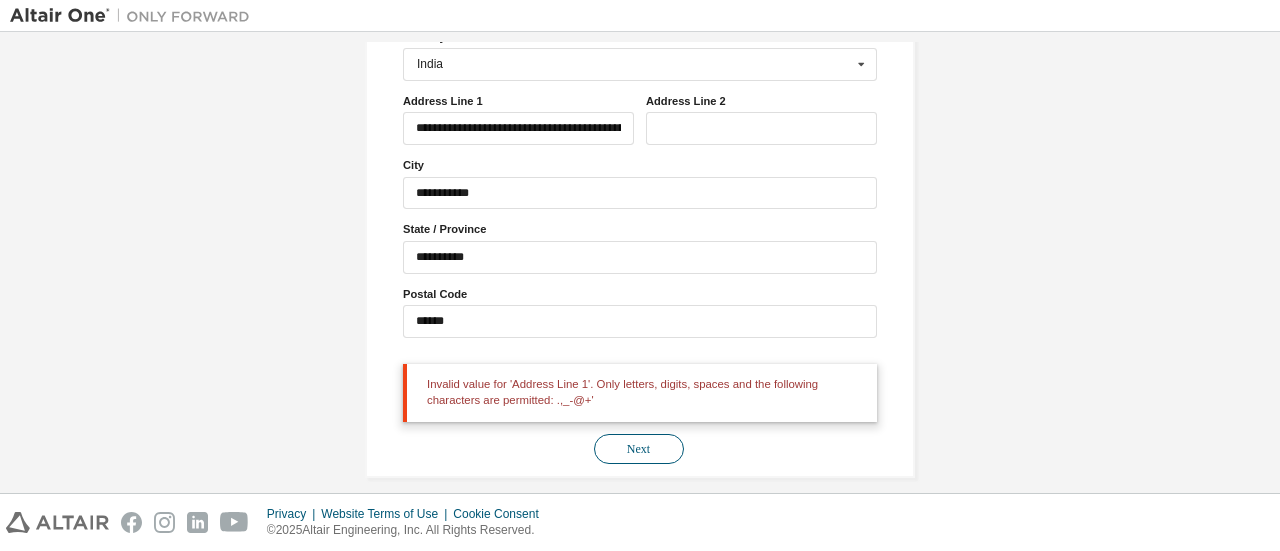 click on "Next" at bounding box center [639, 449] 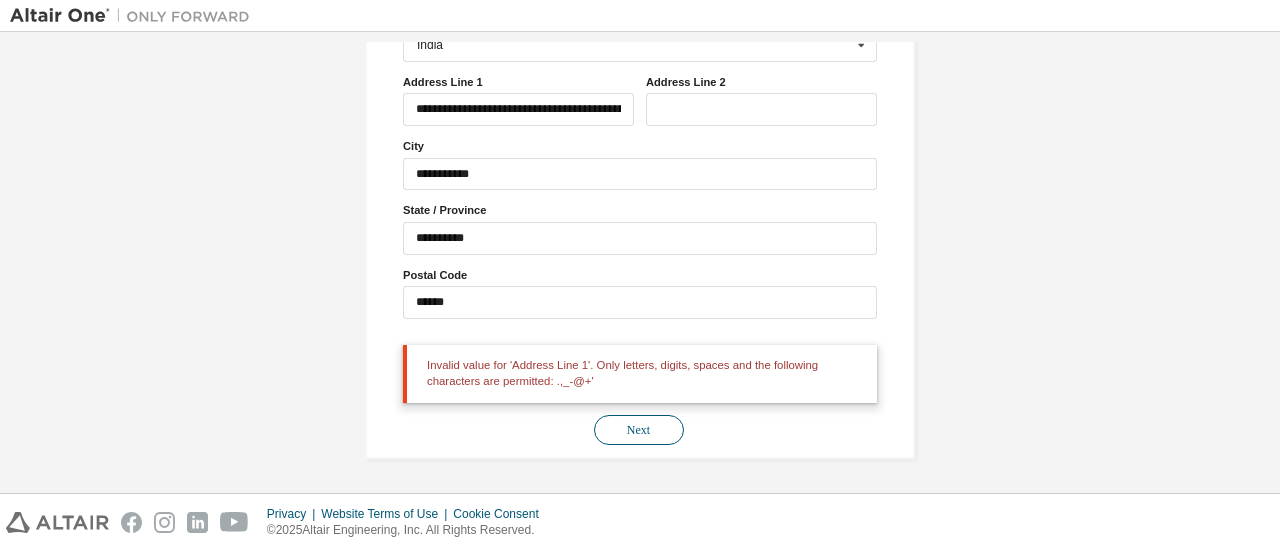 scroll, scrollTop: 414, scrollLeft: 0, axis: vertical 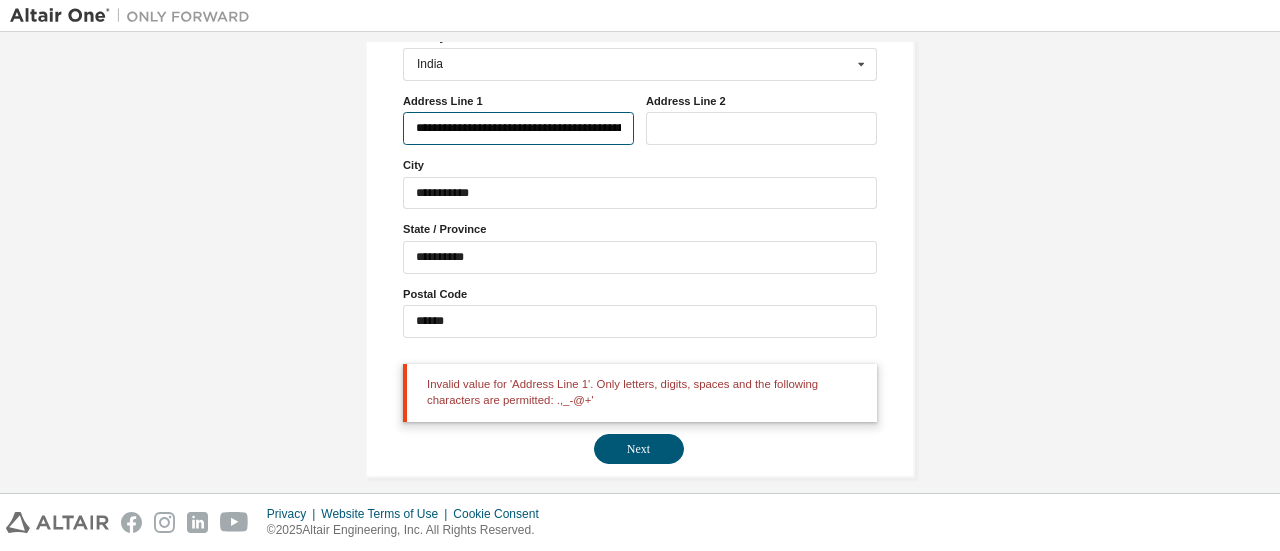 click on "**********" at bounding box center (518, 128) 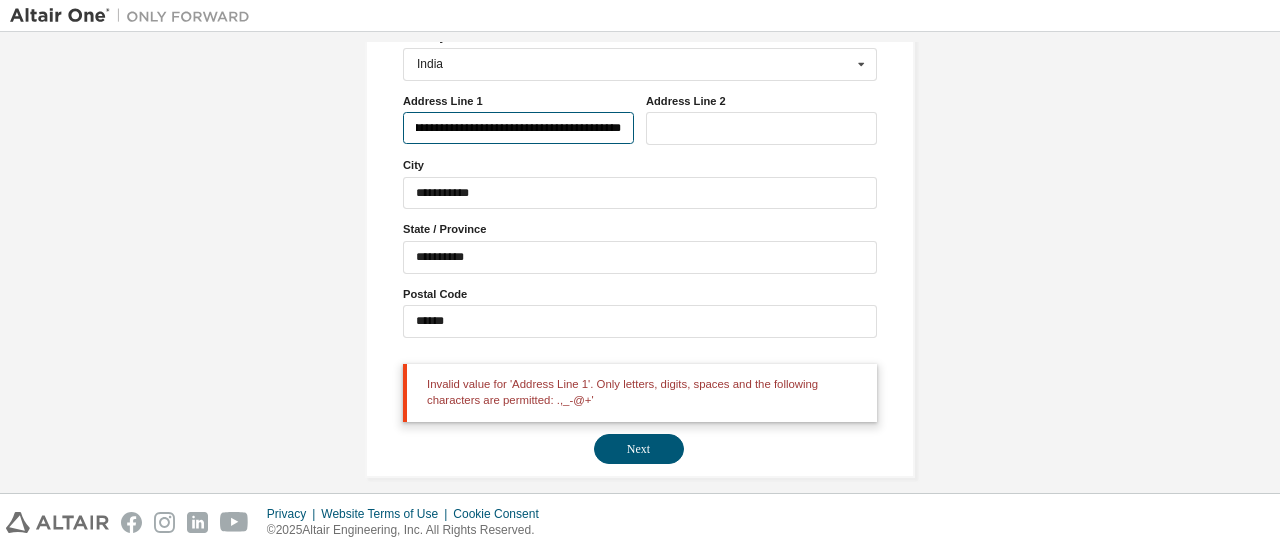 scroll, scrollTop: 0, scrollLeft: 0, axis: both 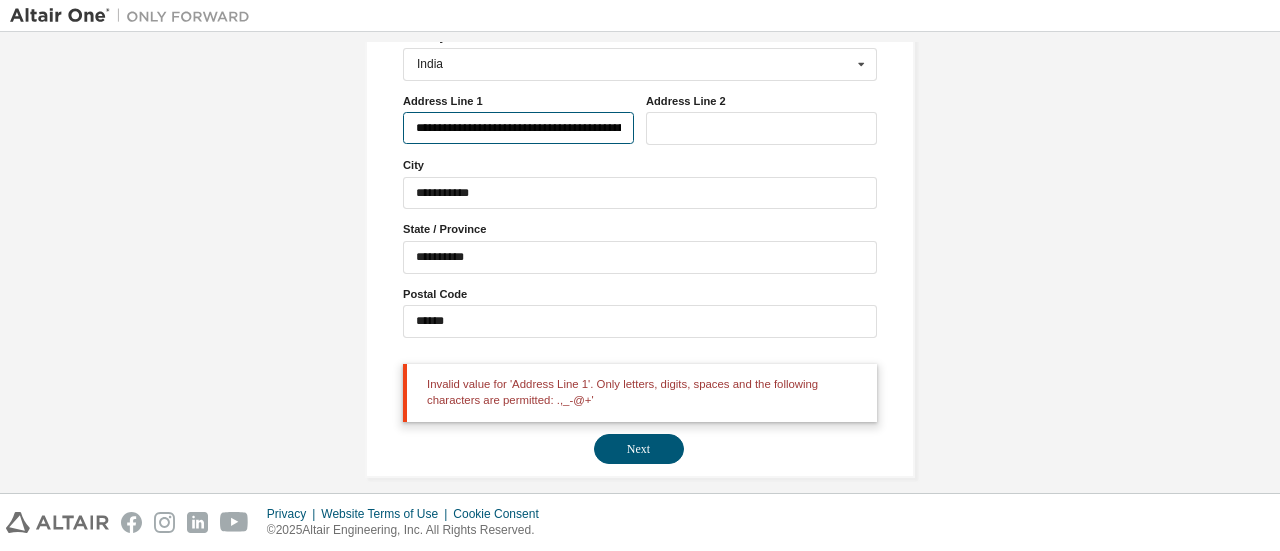 click on "**********" at bounding box center (518, 128) 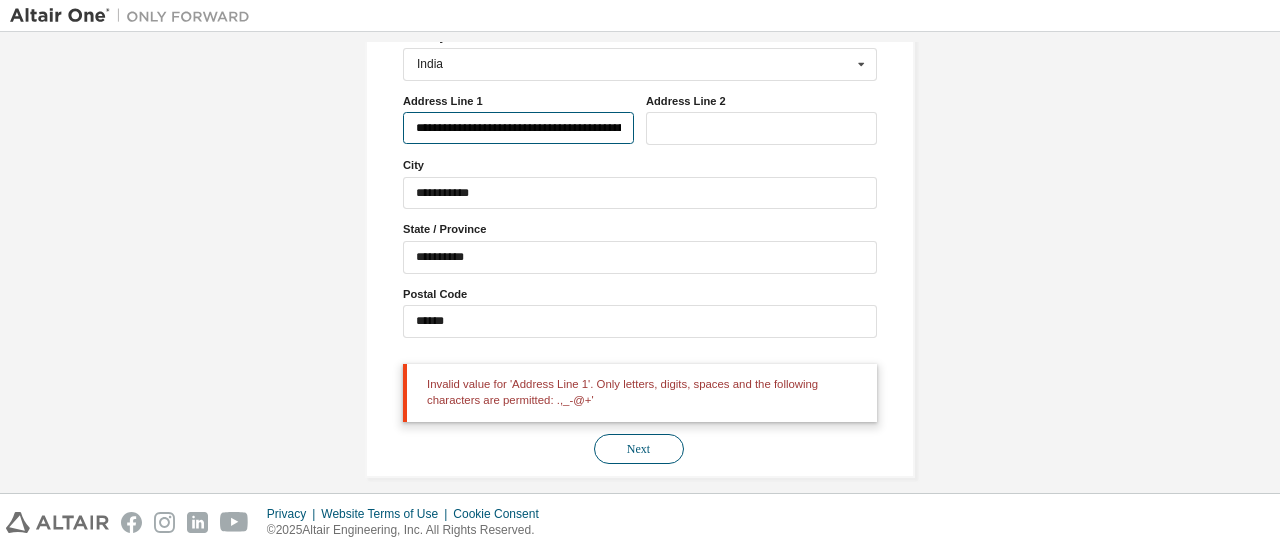 type on "**********" 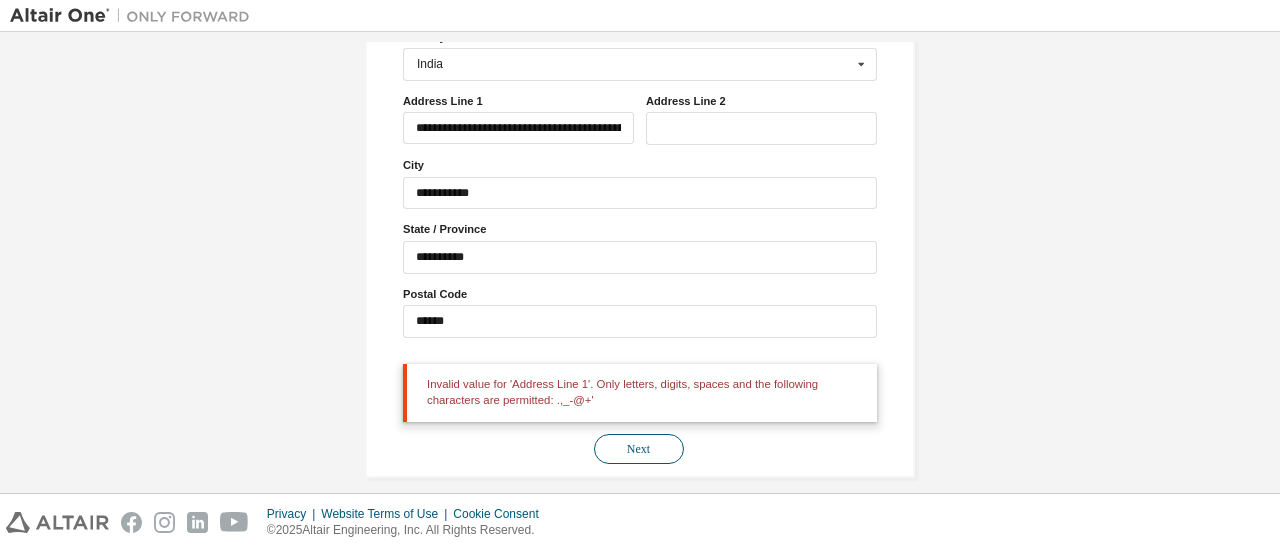 click on "Next" at bounding box center [639, 449] 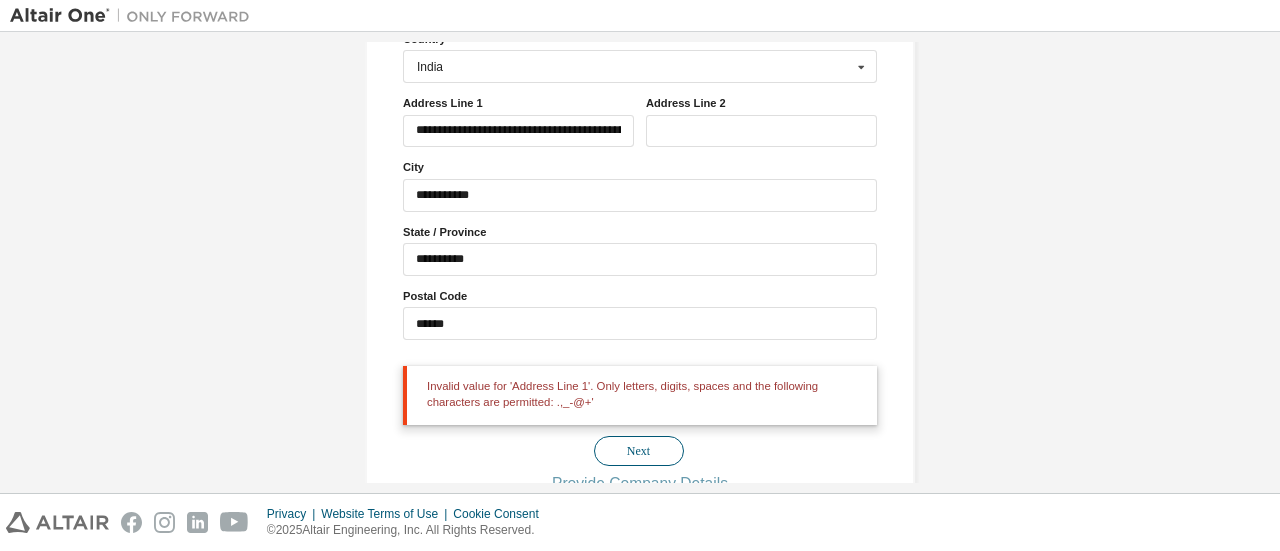 scroll, scrollTop: 0, scrollLeft: 0, axis: both 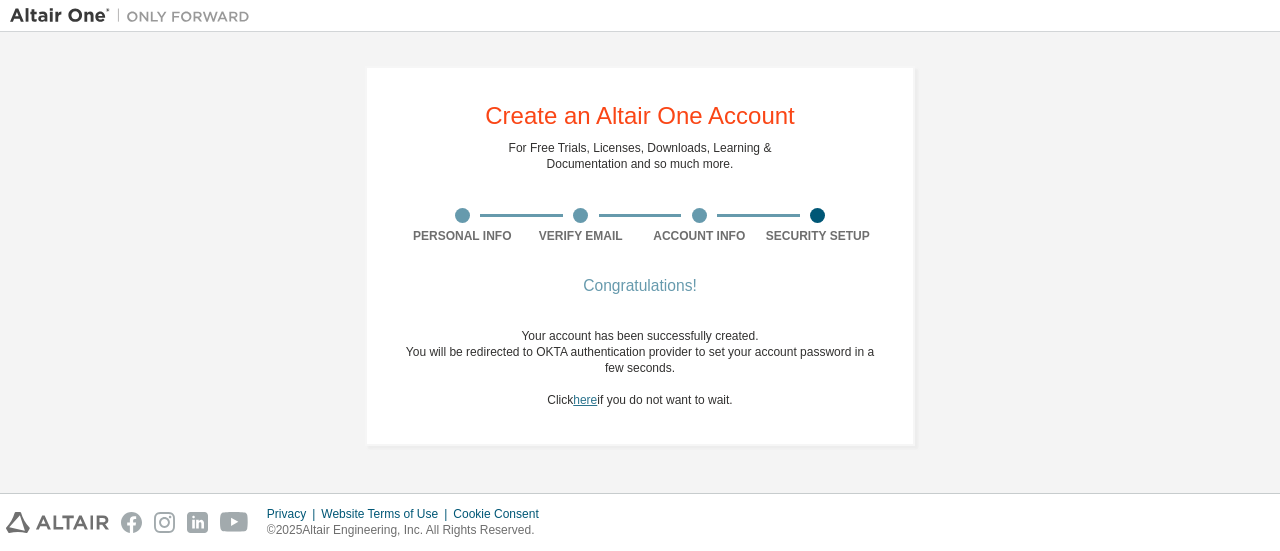 click on "here" at bounding box center [585, 400] 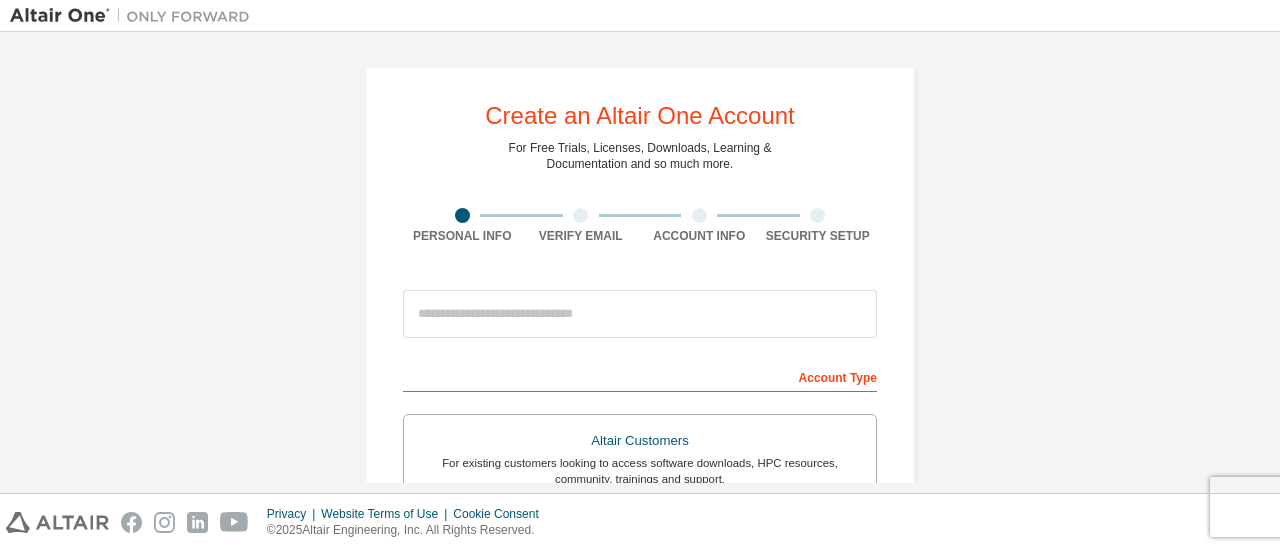 scroll, scrollTop: 0, scrollLeft: 0, axis: both 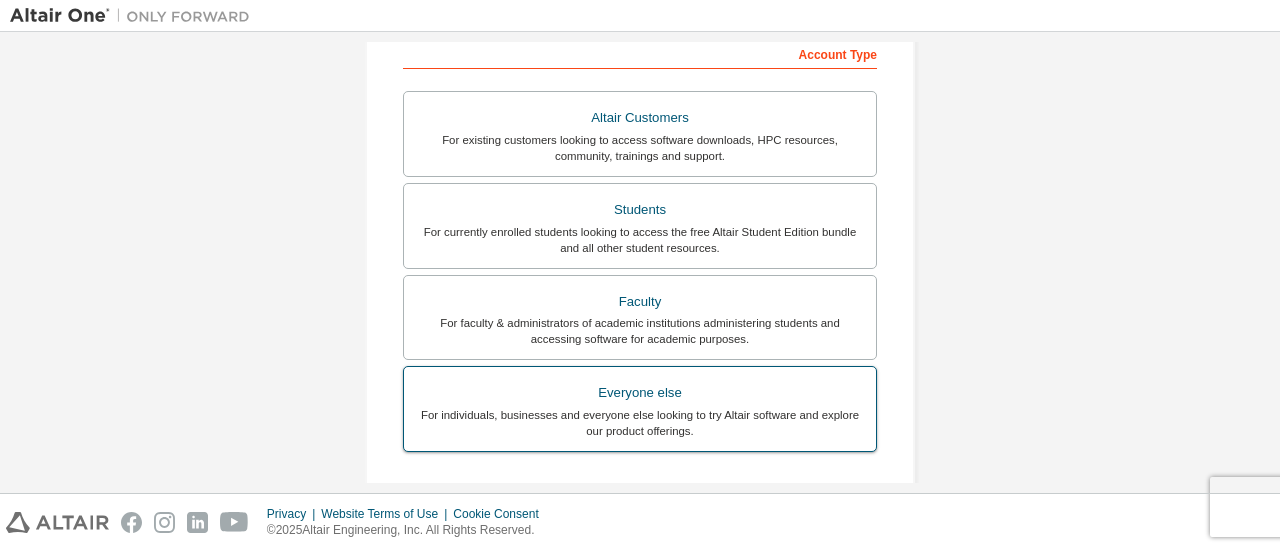 click on "For individuals, businesses and everyone else looking to try Altair software and explore our product offerings." at bounding box center (640, 423) 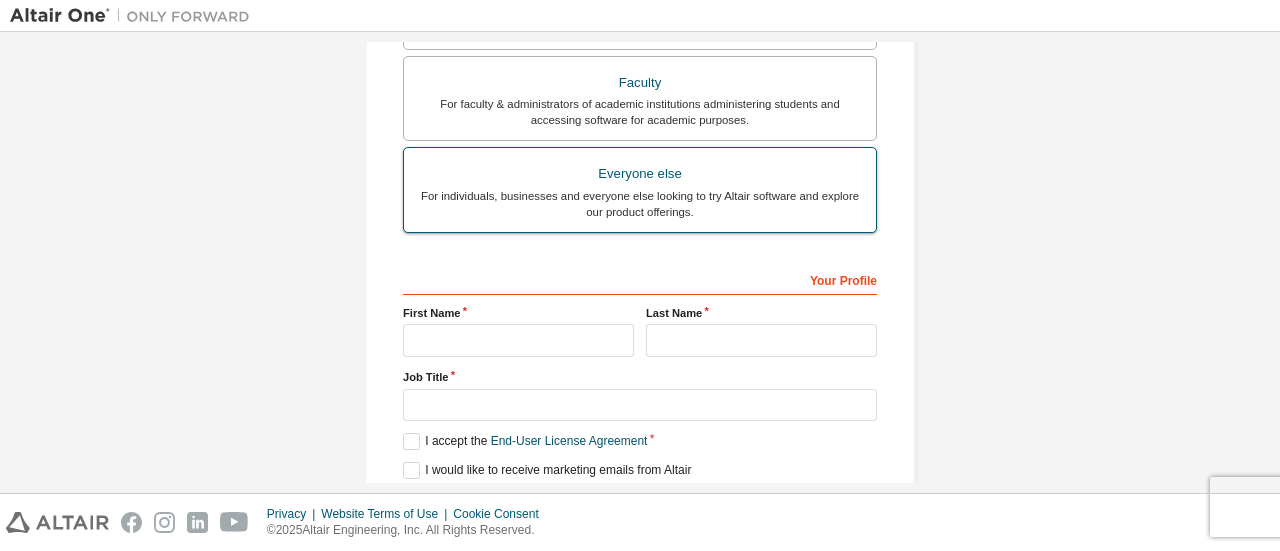 scroll, scrollTop: 543, scrollLeft: 0, axis: vertical 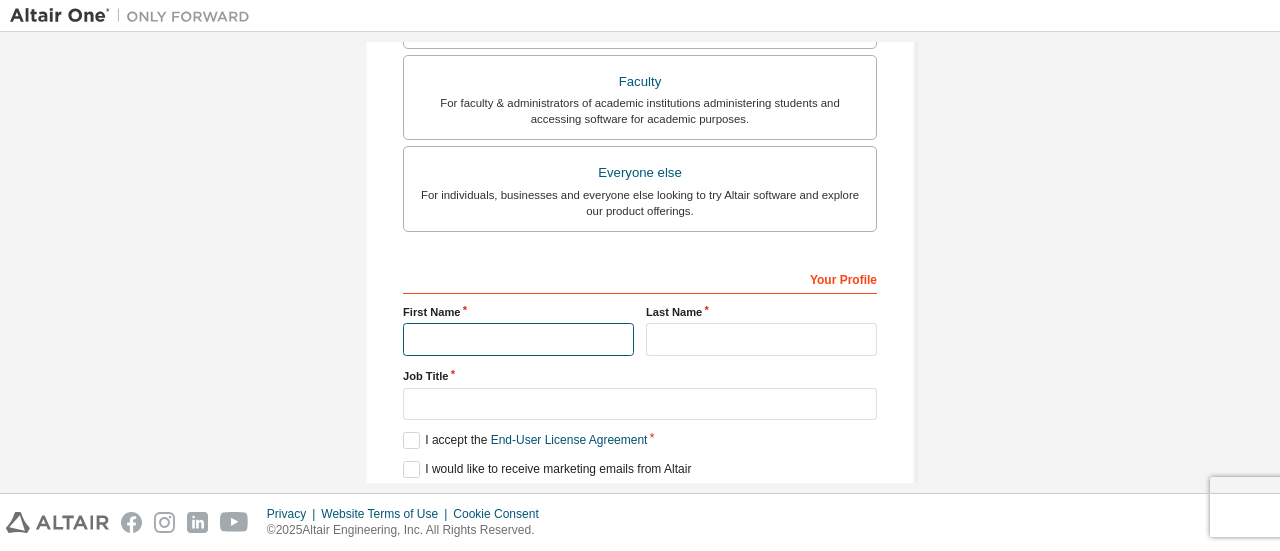 click at bounding box center (518, 339) 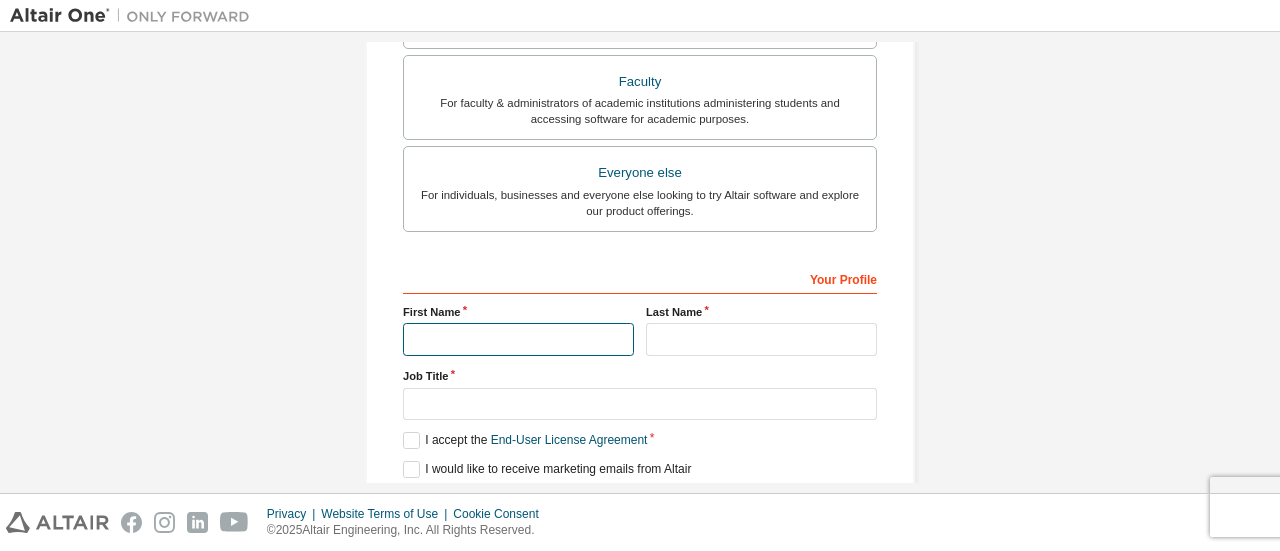 type on "**********" 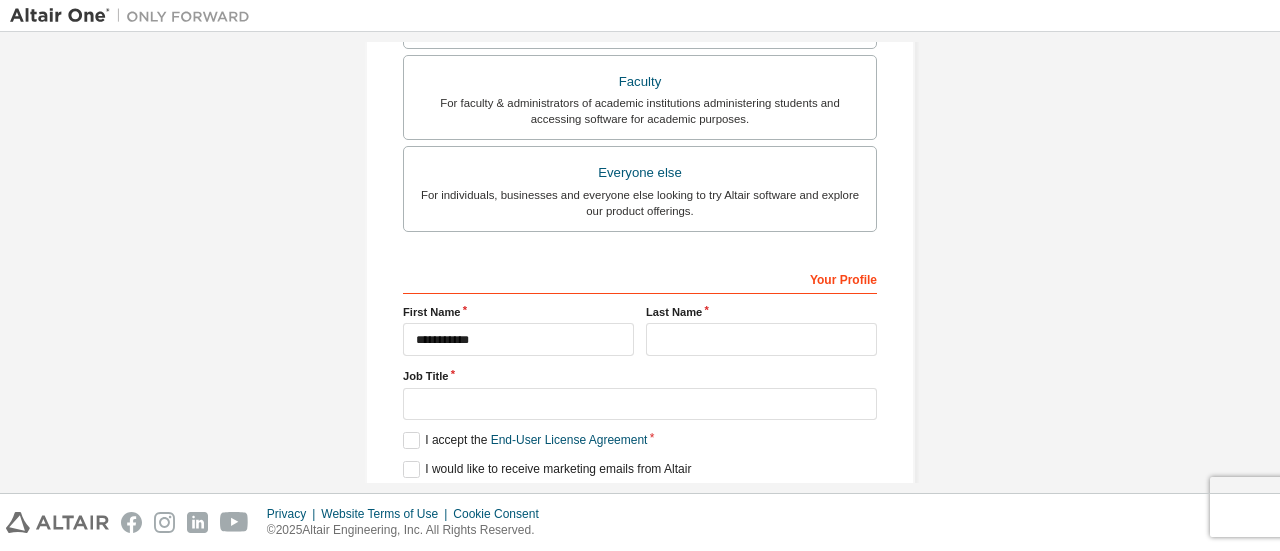 type on "**********" 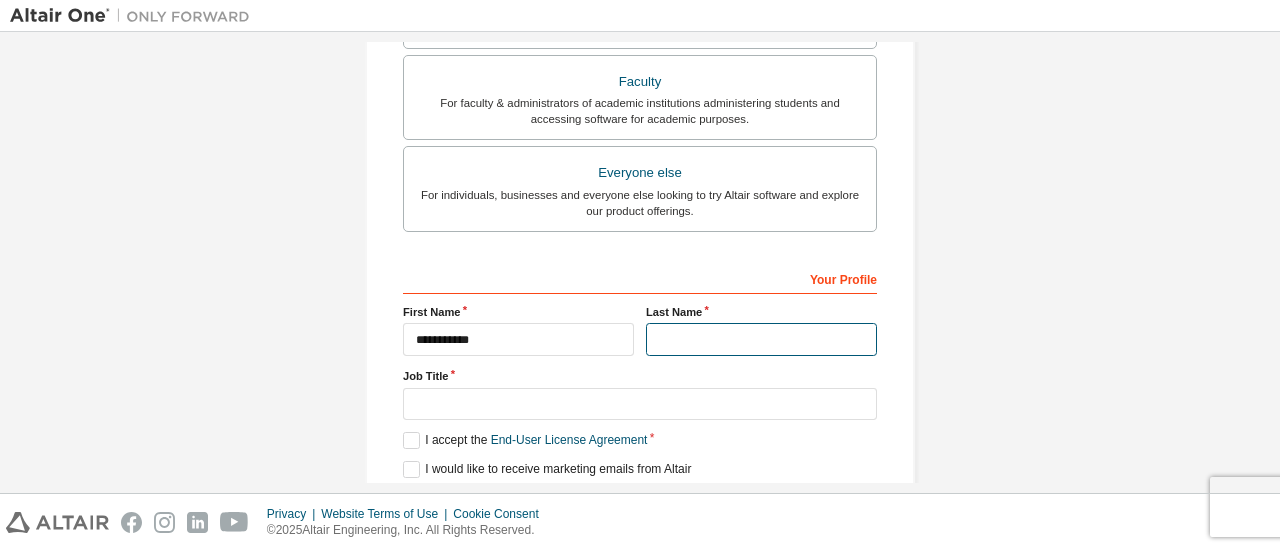 type on "*" 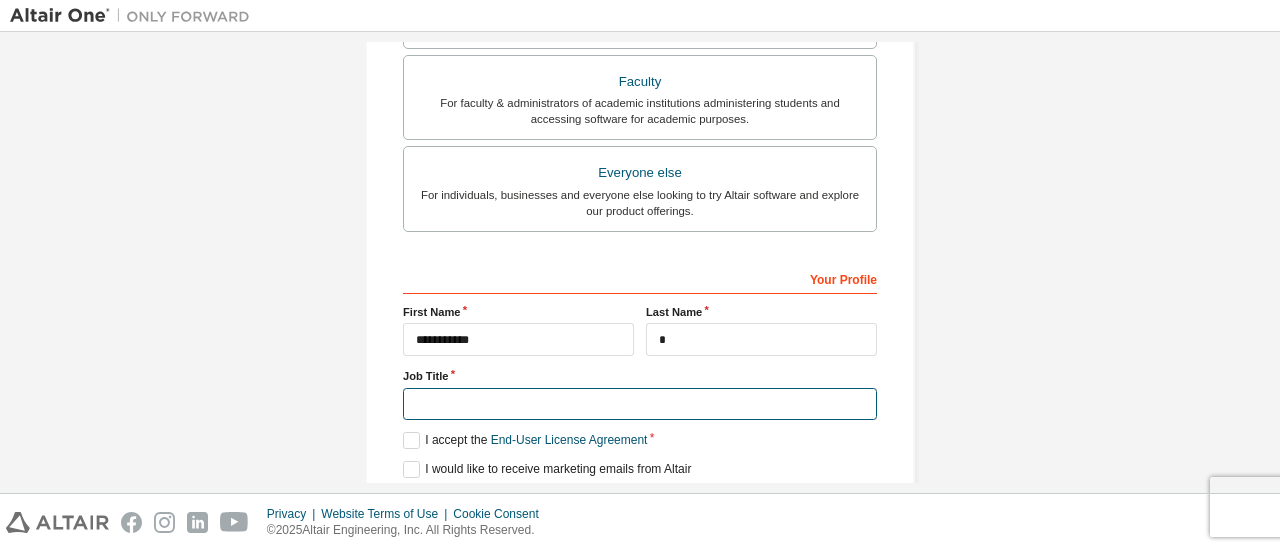 click at bounding box center (640, 404) 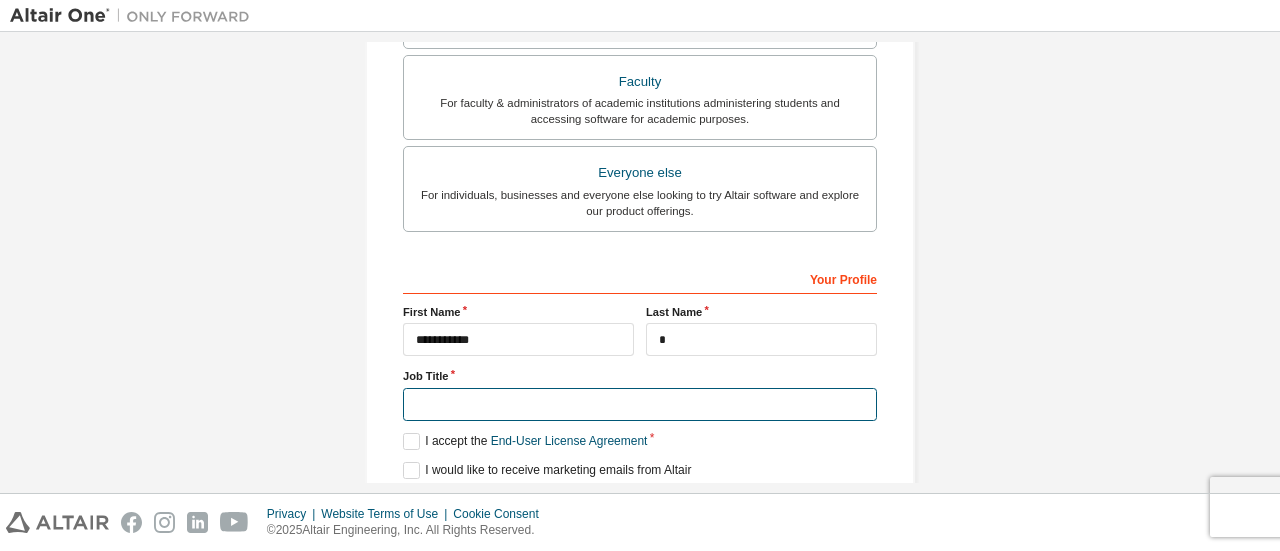 type on "*******" 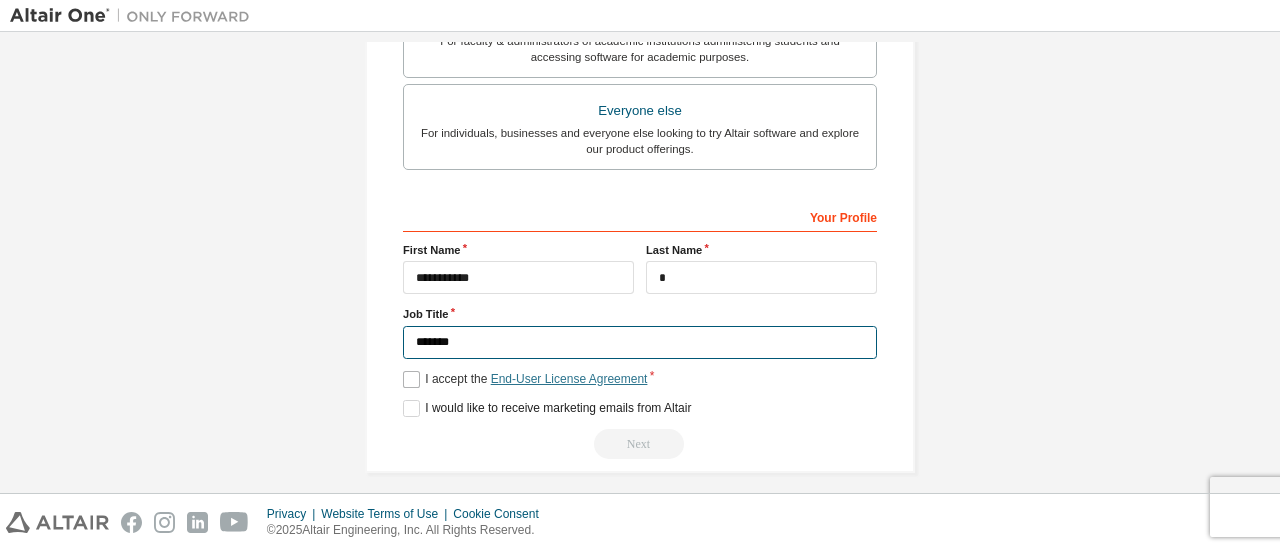 scroll, scrollTop: 670, scrollLeft: 0, axis: vertical 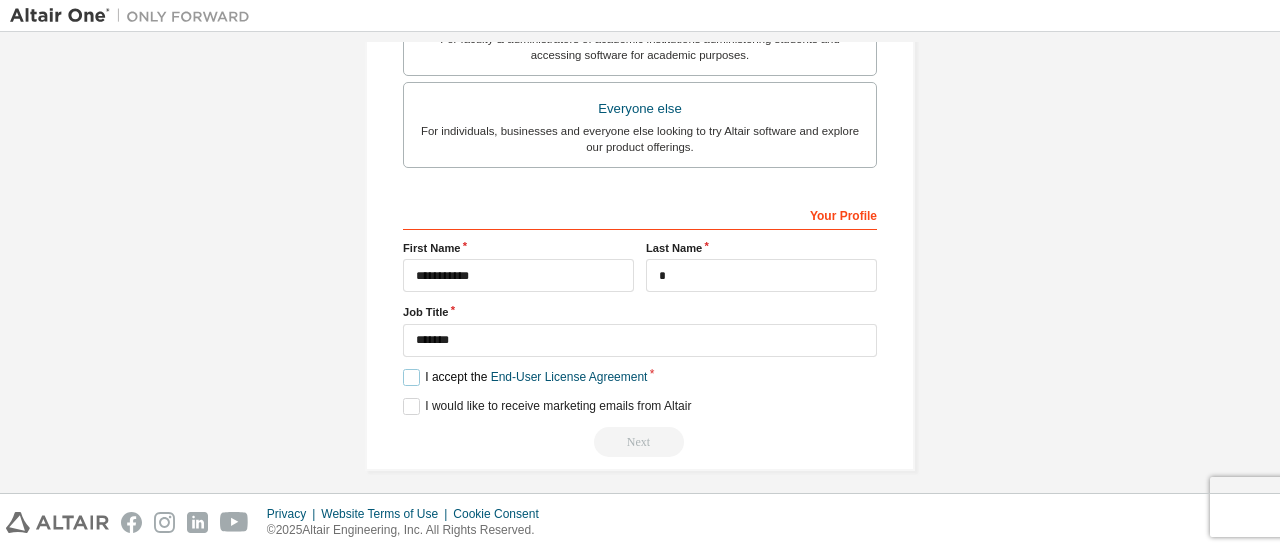 click on "I accept the    End-User License Agreement" at bounding box center (525, 377) 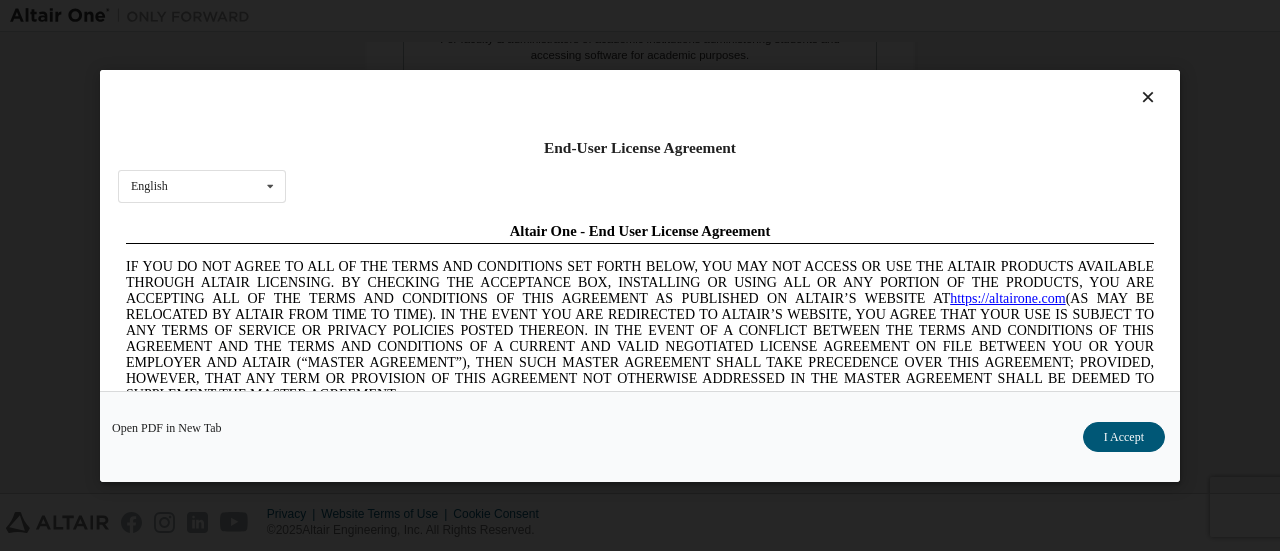scroll, scrollTop: 0, scrollLeft: 0, axis: both 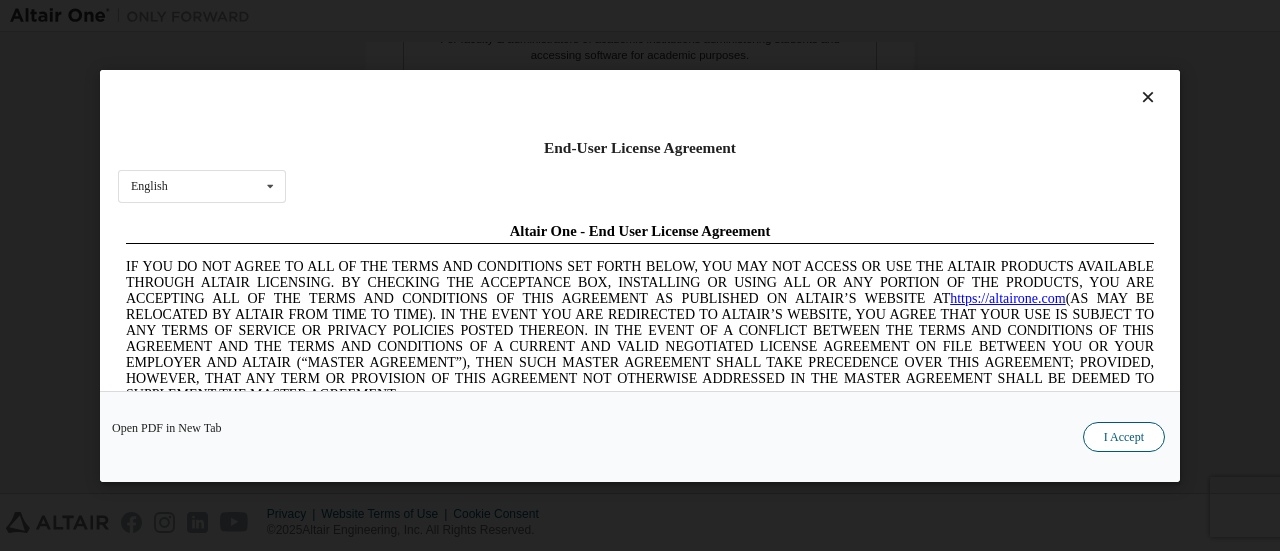 click on "I Accept" at bounding box center (1124, 436) 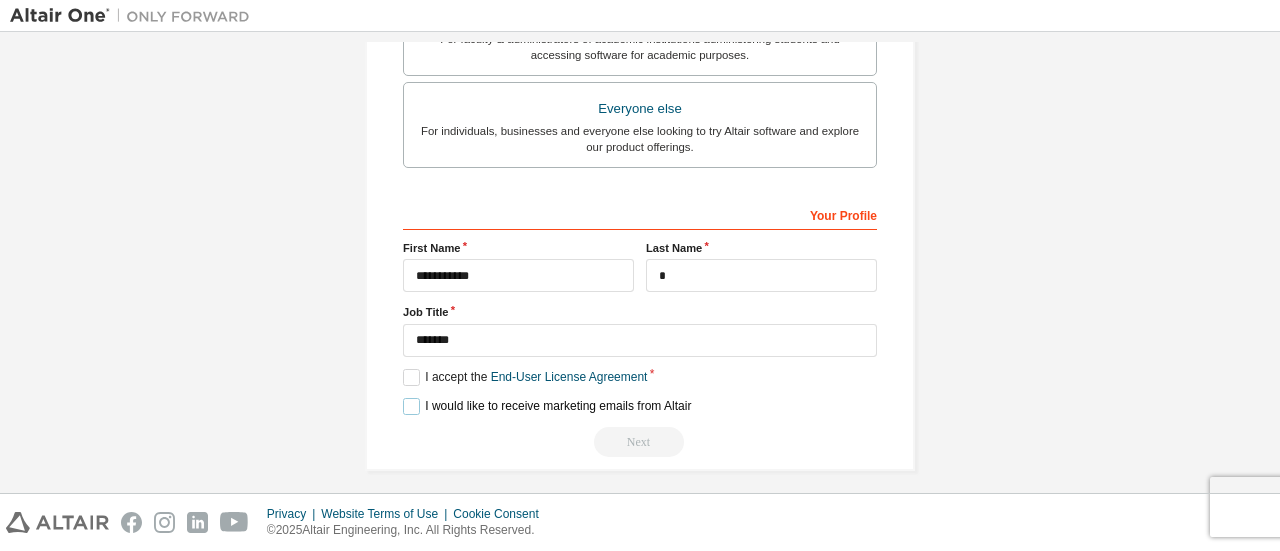click on "I would like to receive marketing emails from Altair" at bounding box center [547, 406] 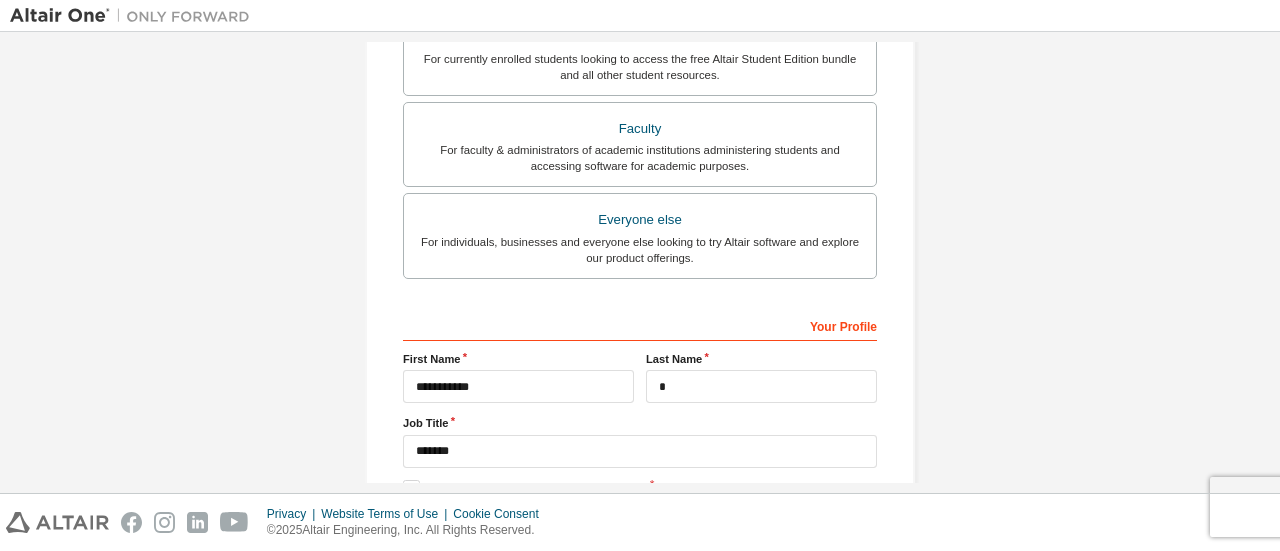 scroll, scrollTop: 676, scrollLeft: 0, axis: vertical 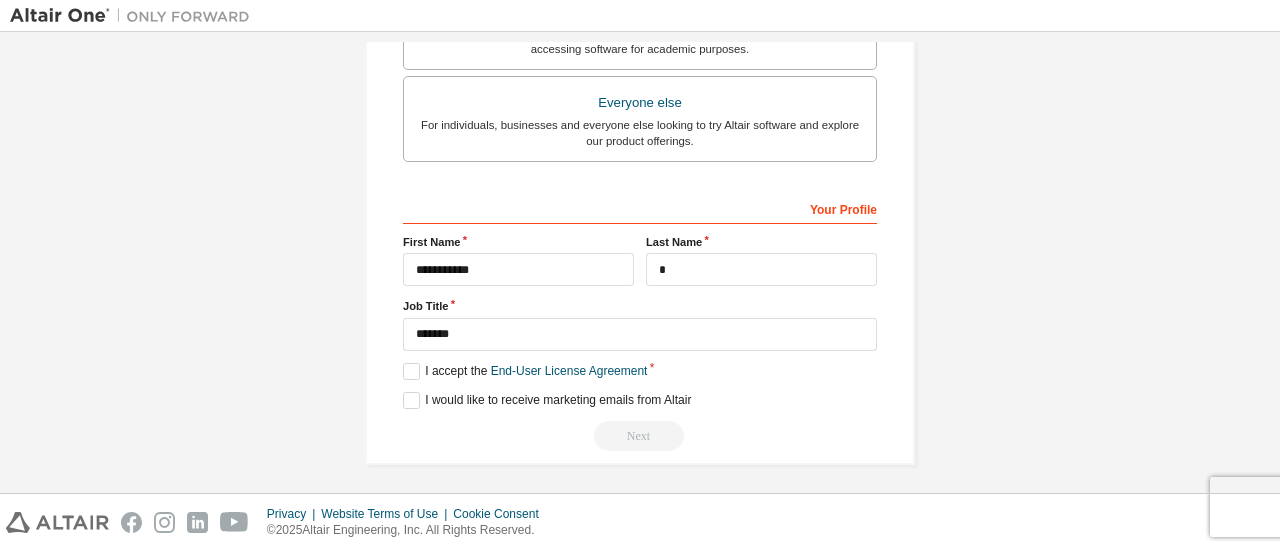 drag, startPoint x: 638, startPoint y: 417, endPoint x: 638, endPoint y: 433, distance: 16 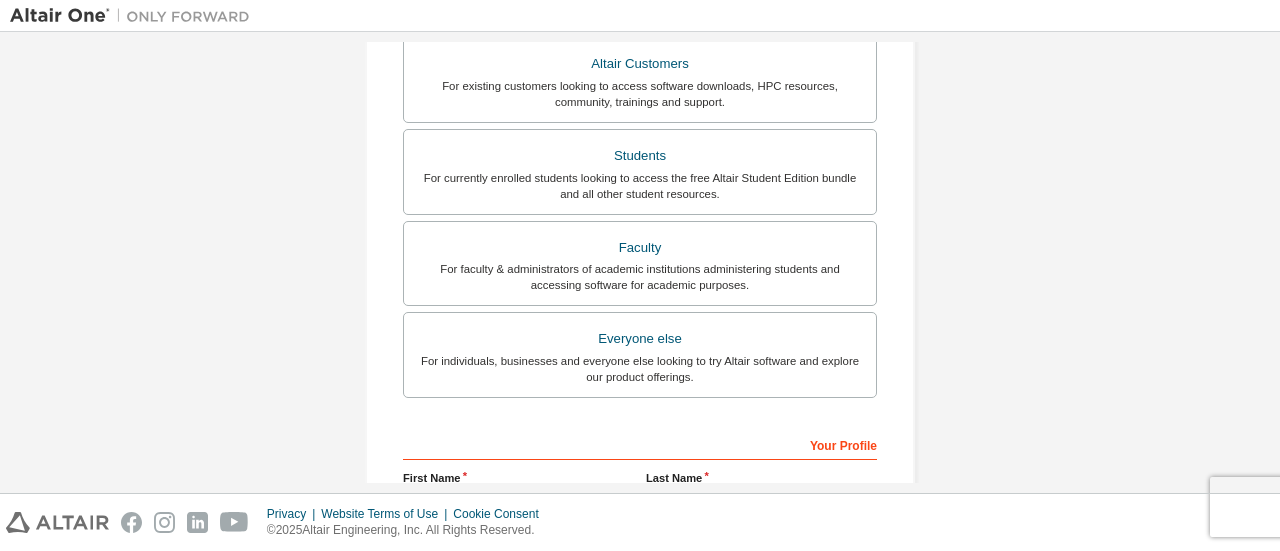 scroll, scrollTop: 438, scrollLeft: 0, axis: vertical 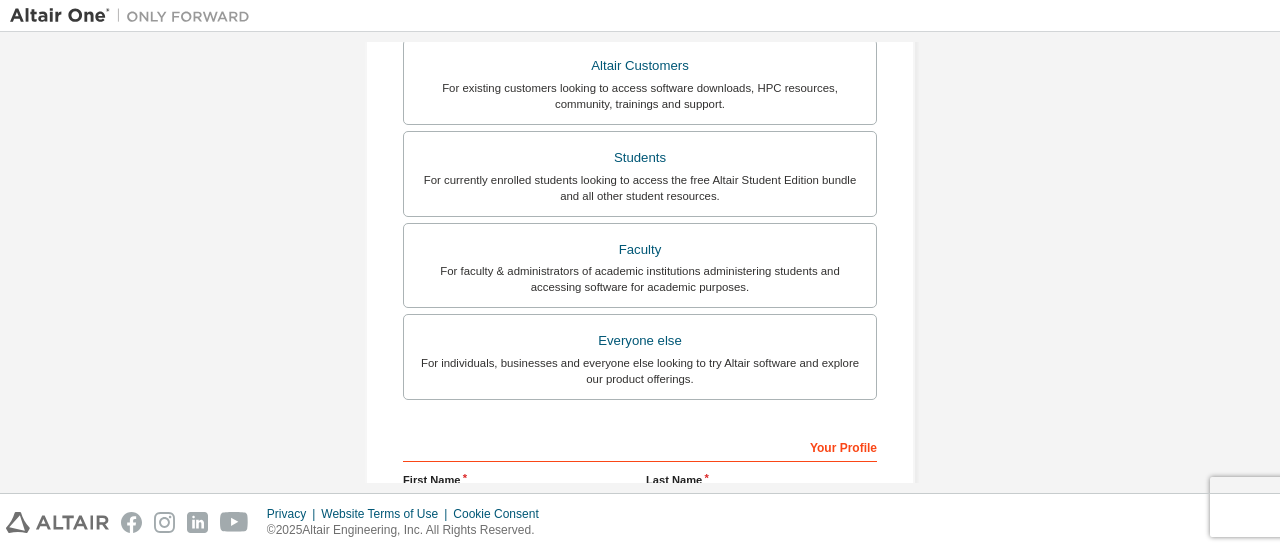 click on "Everyone else For individuals, businesses and everyone else looking to try Altair software and explore our product offerings." at bounding box center (640, 357) 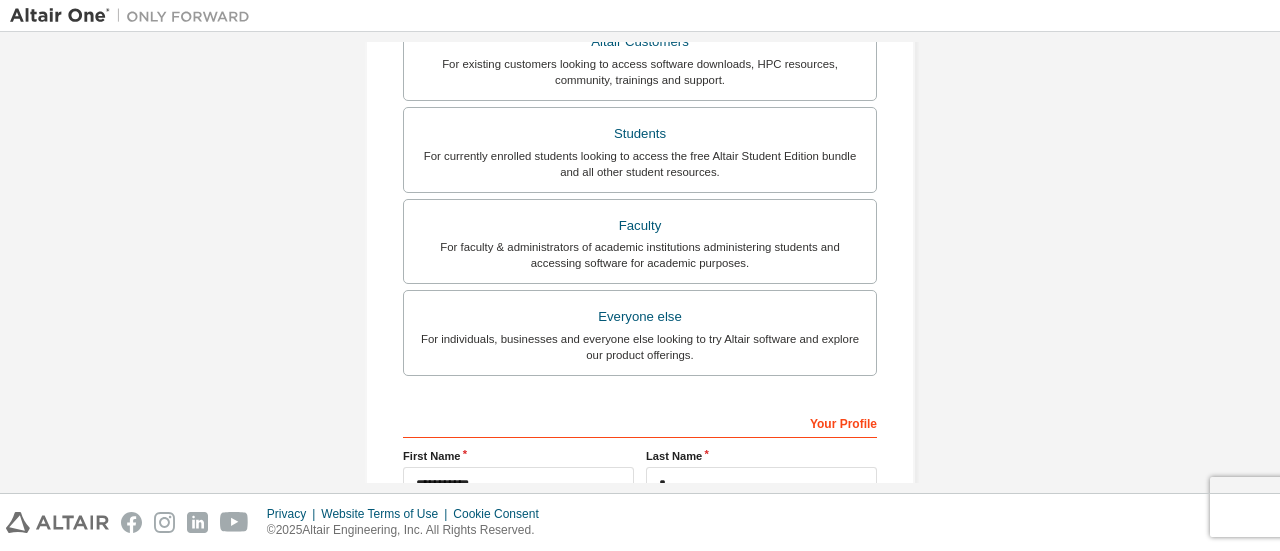 scroll, scrollTop: 676, scrollLeft: 0, axis: vertical 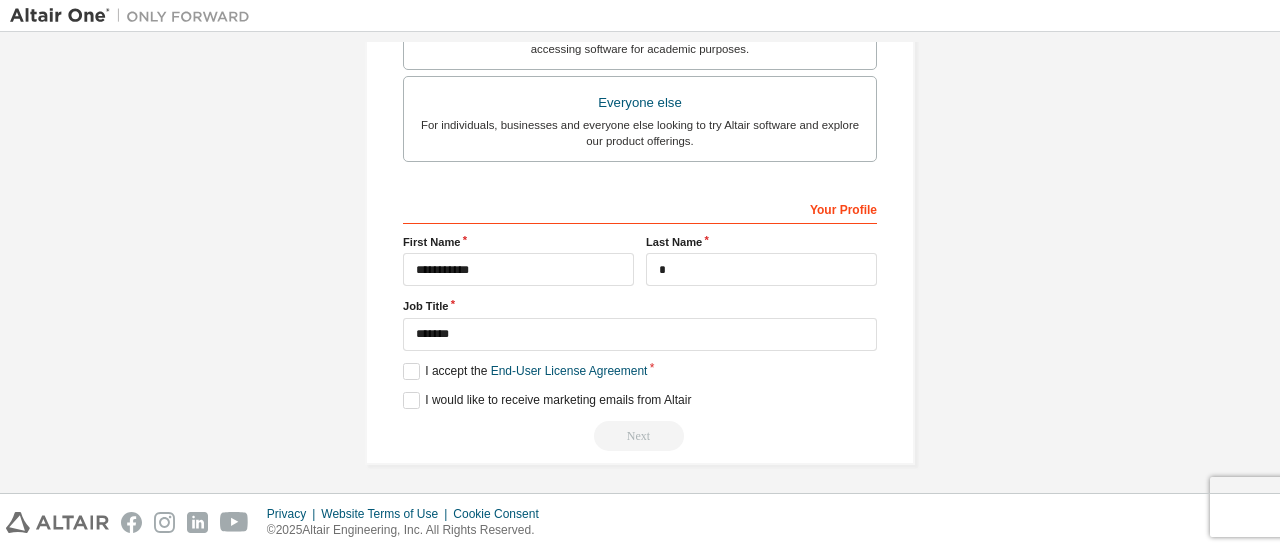 click on "Next" at bounding box center [640, 436] 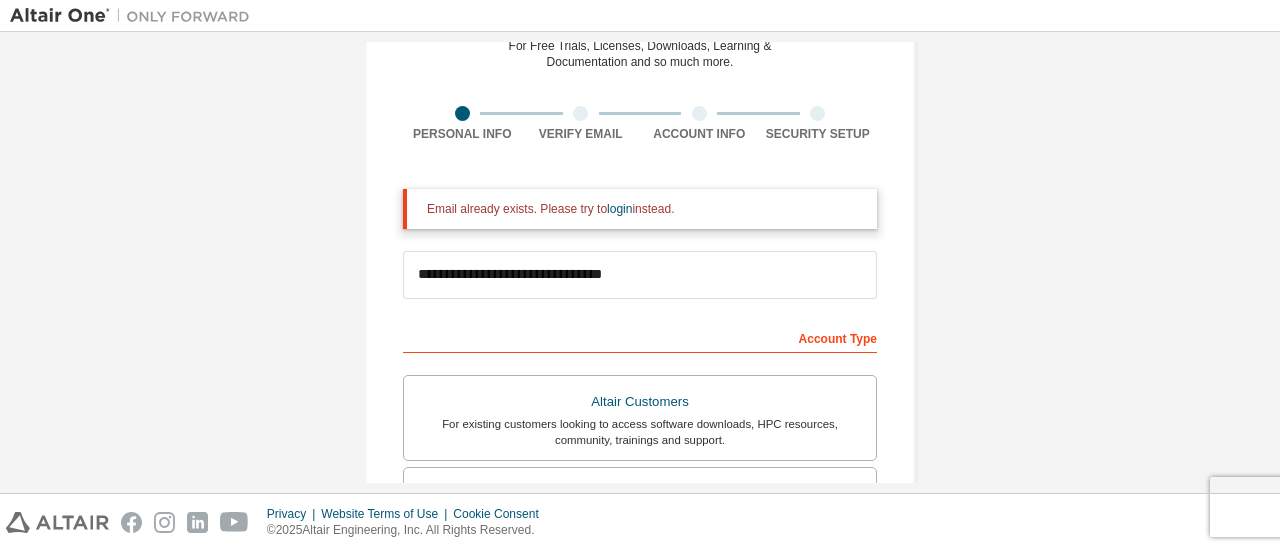 scroll, scrollTop: 101, scrollLeft: 0, axis: vertical 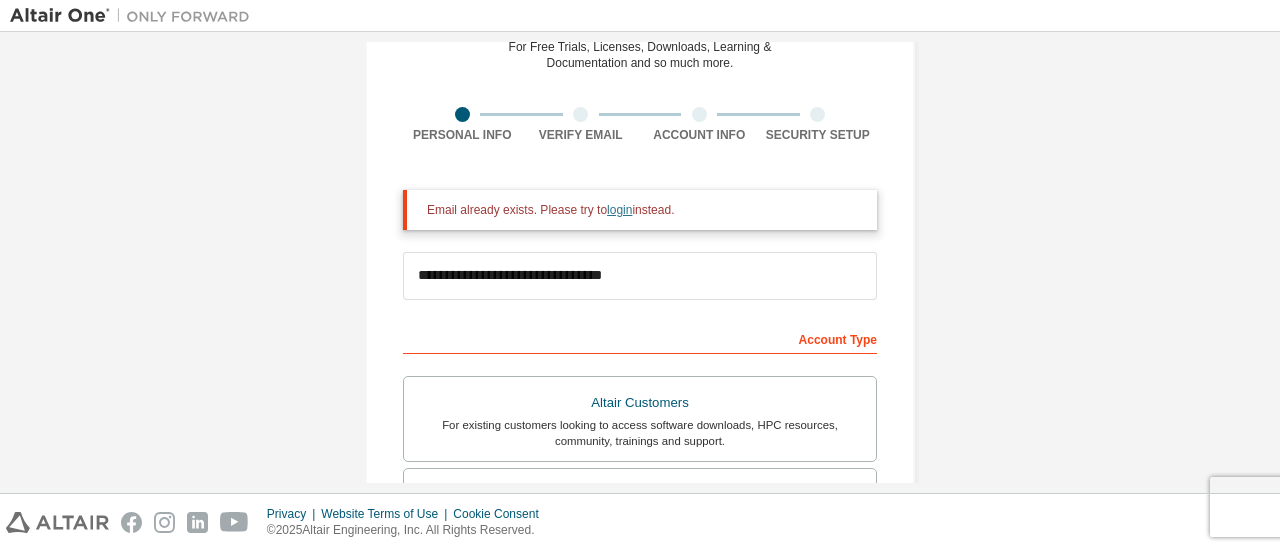 click on "login" at bounding box center [619, 210] 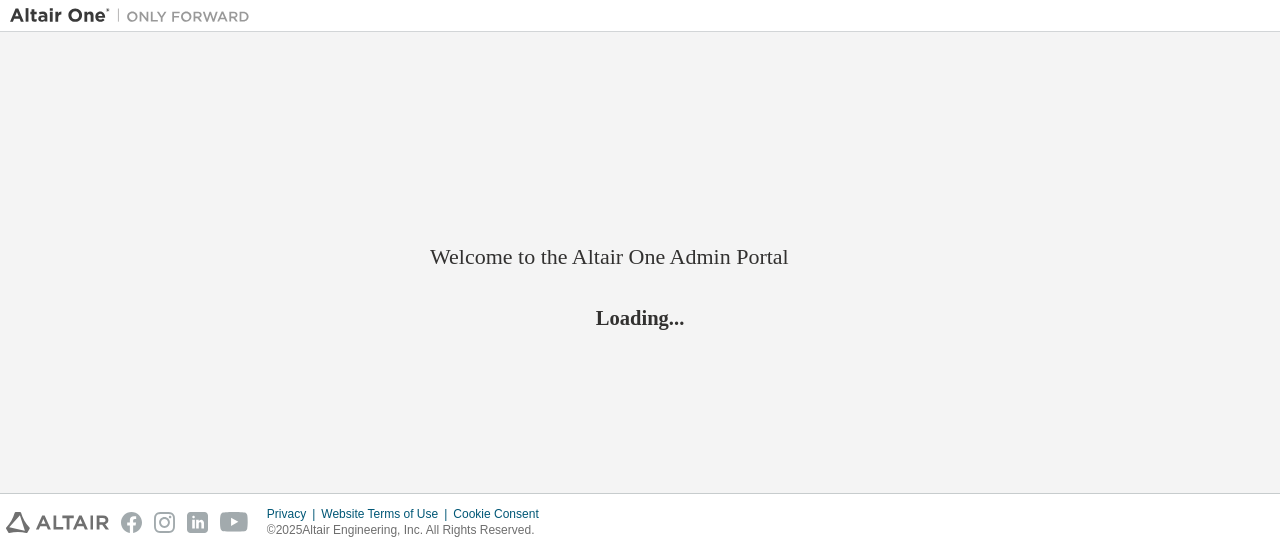 scroll, scrollTop: 0, scrollLeft: 0, axis: both 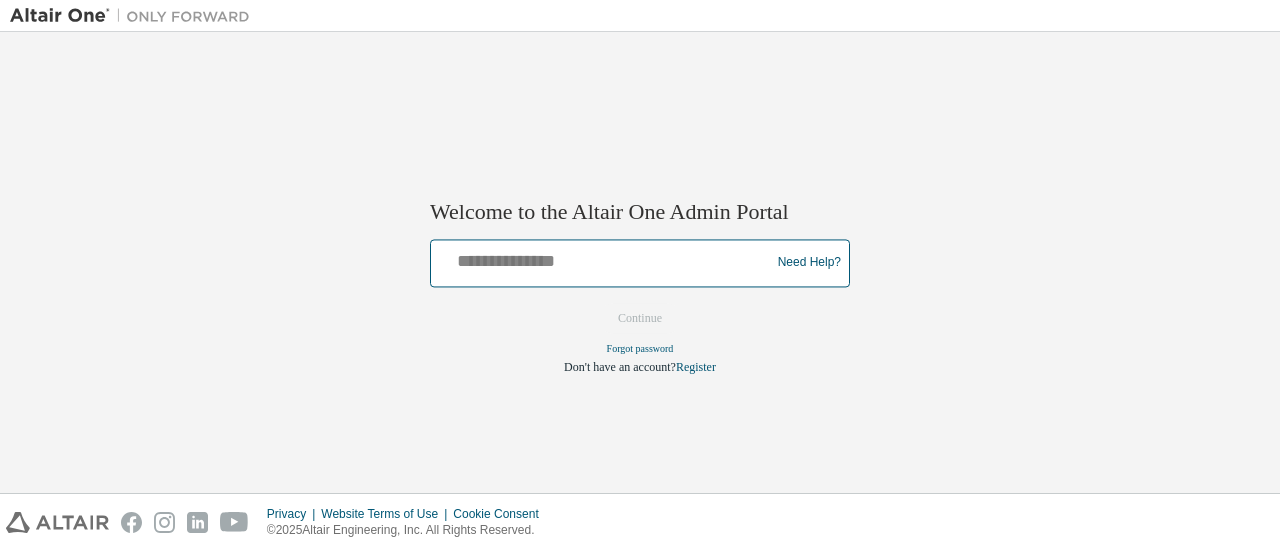 click at bounding box center (603, 258) 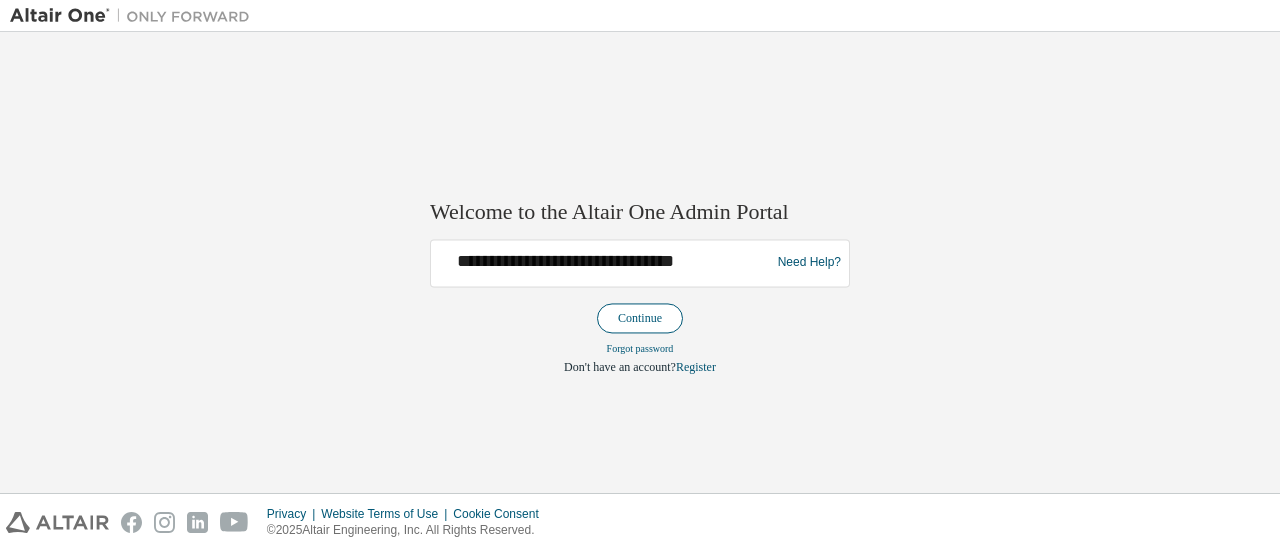 click on "Continue" at bounding box center (640, 318) 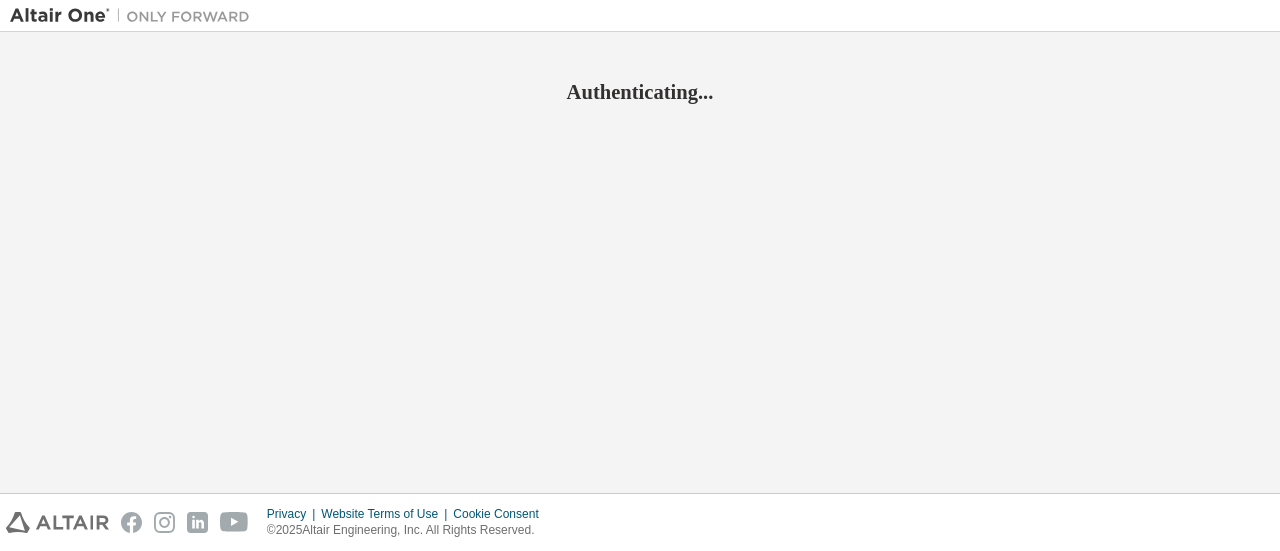 scroll, scrollTop: 0, scrollLeft: 0, axis: both 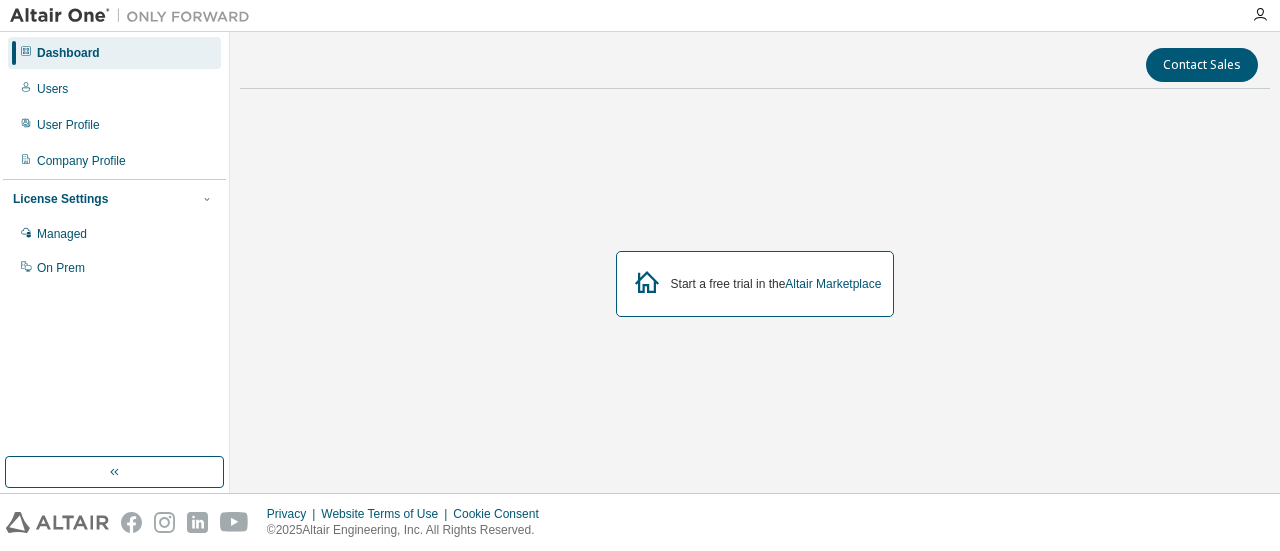 click on "Dashboard" at bounding box center (114, 53) 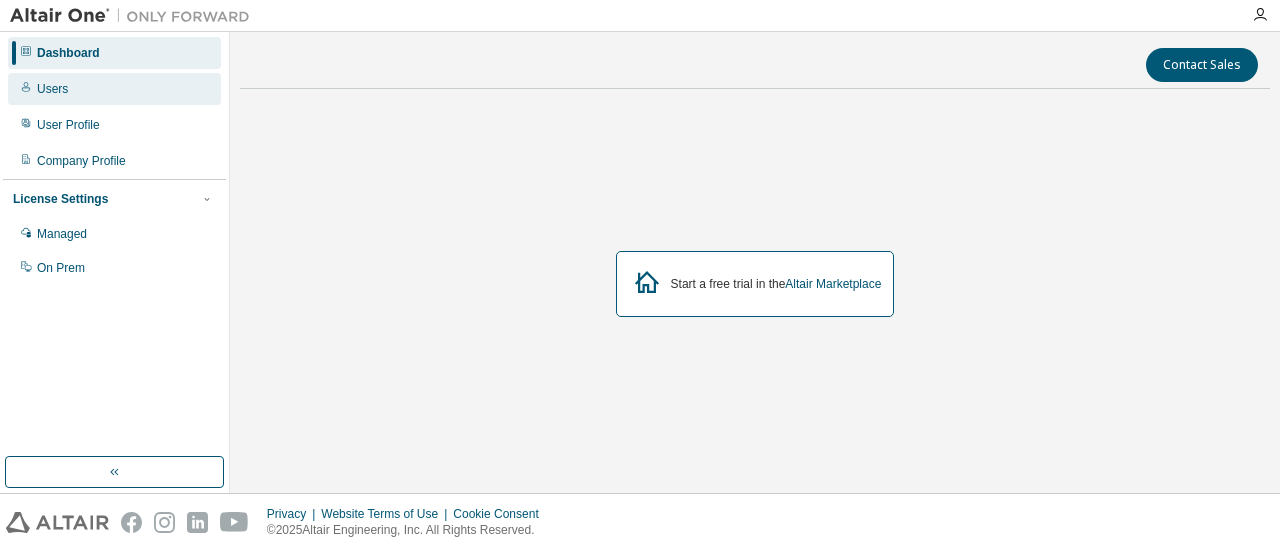 click on "Users" at bounding box center [114, 89] 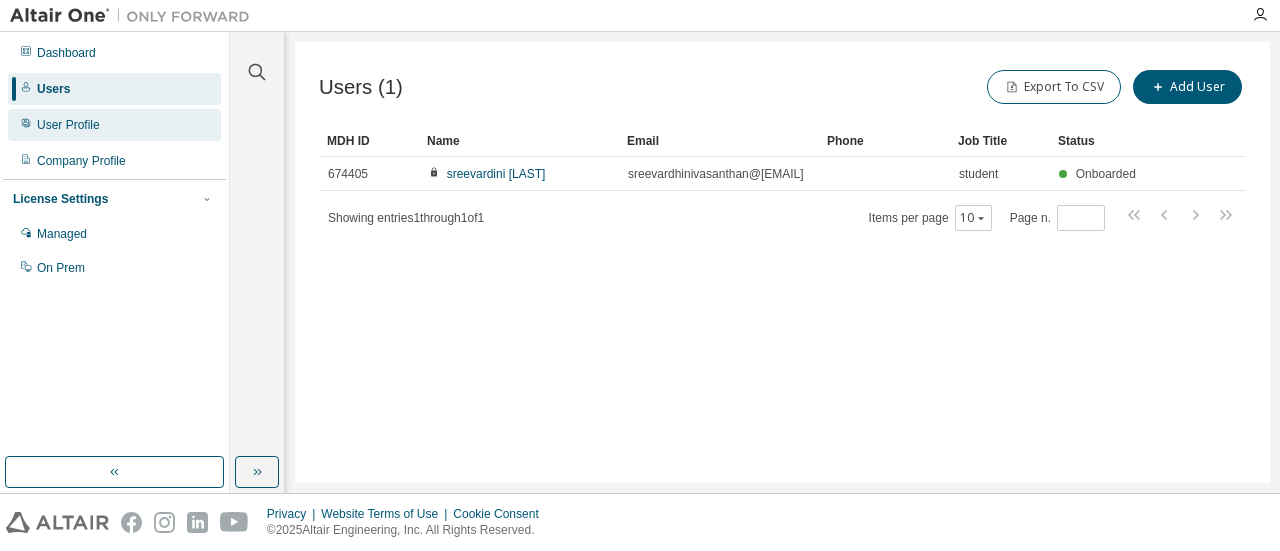 click on "User Profile" at bounding box center [114, 125] 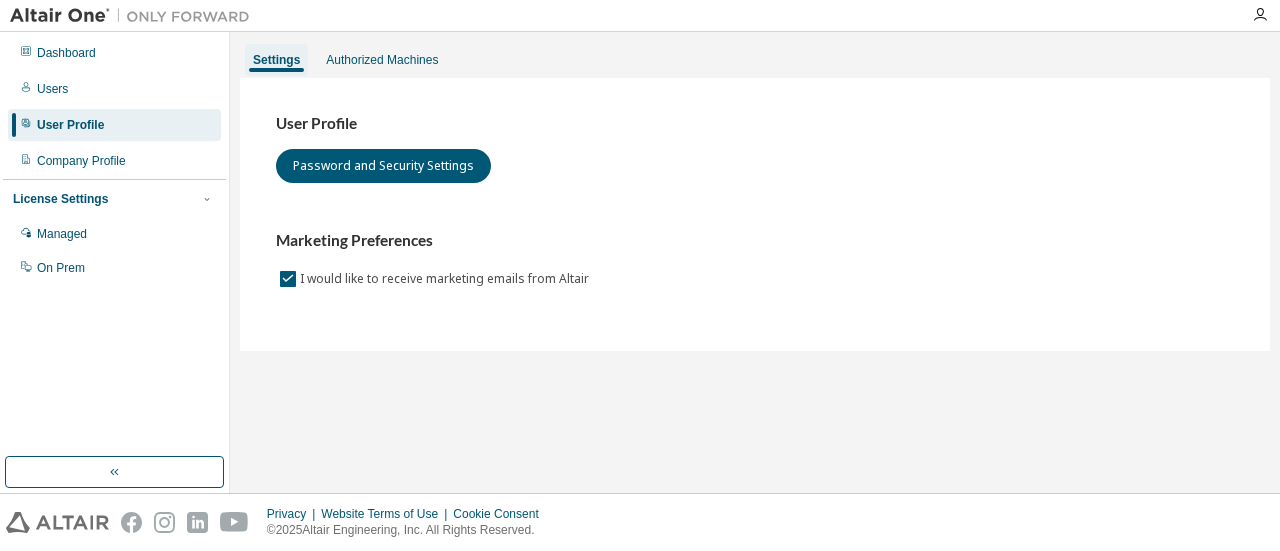 click on "User Profile" at bounding box center [114, 125] 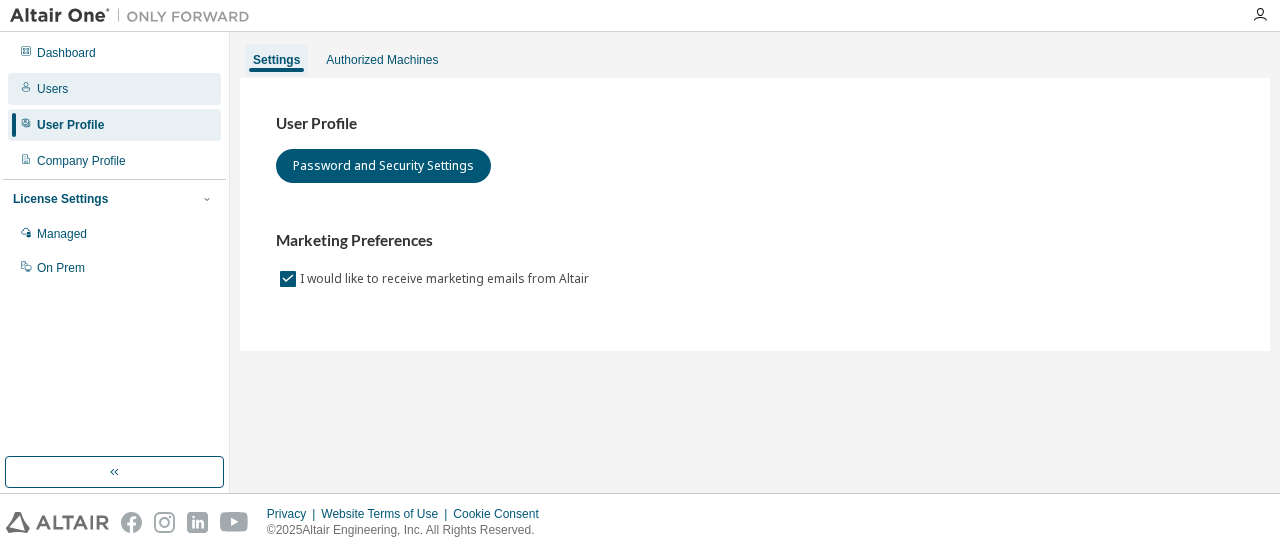 click on "Users" at bounding box center [114, 89] 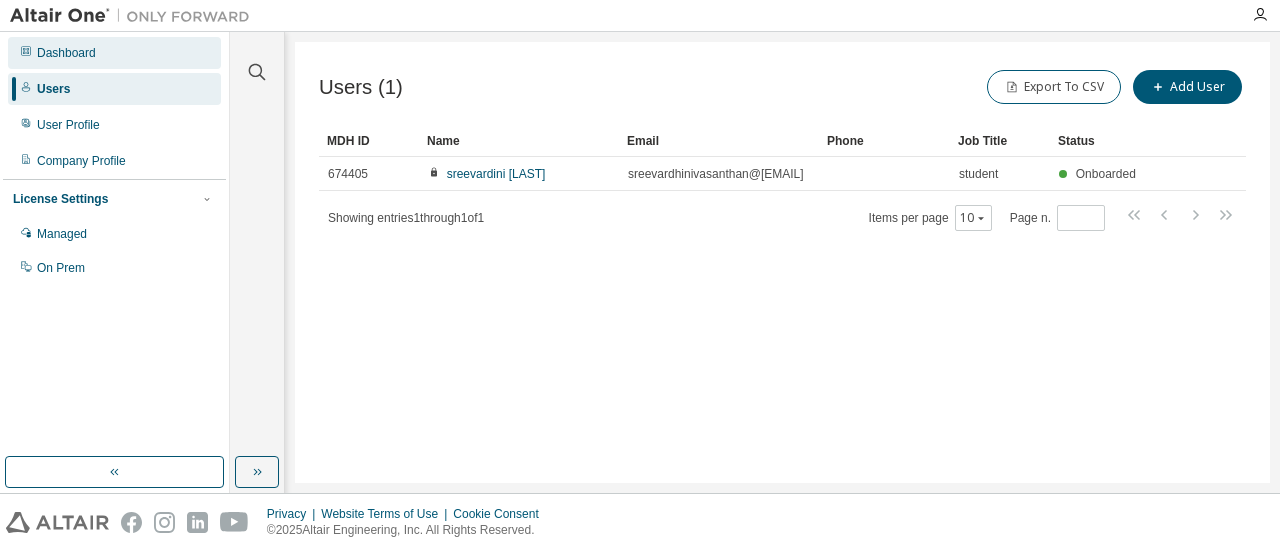 click on "Dashboard" at bounding box center [114, 53] 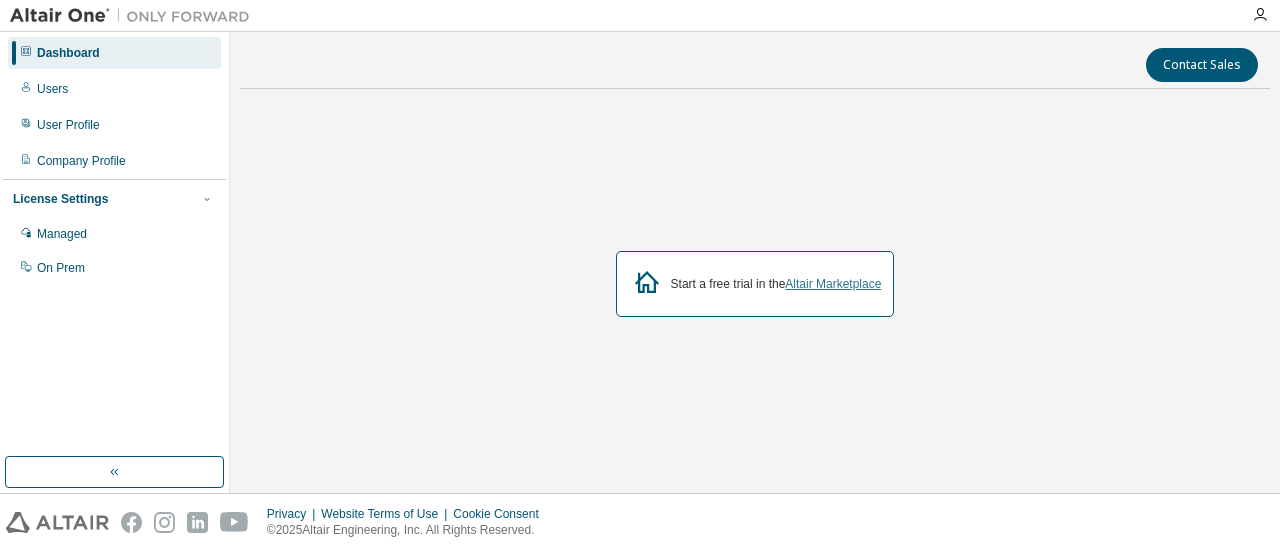 click on "Altair Marketplace" at bounding box center (833, 284) 